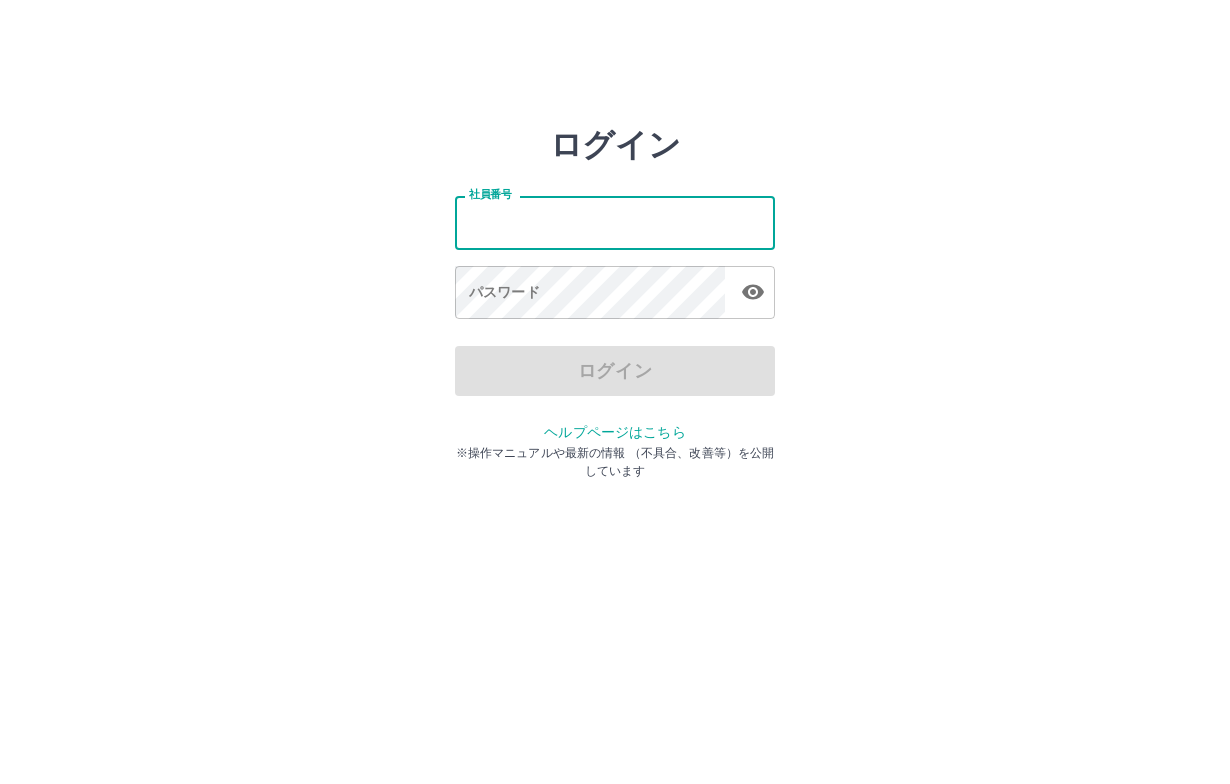 scroll, scrollTop: 0, scrollLeft: 0, axis: both 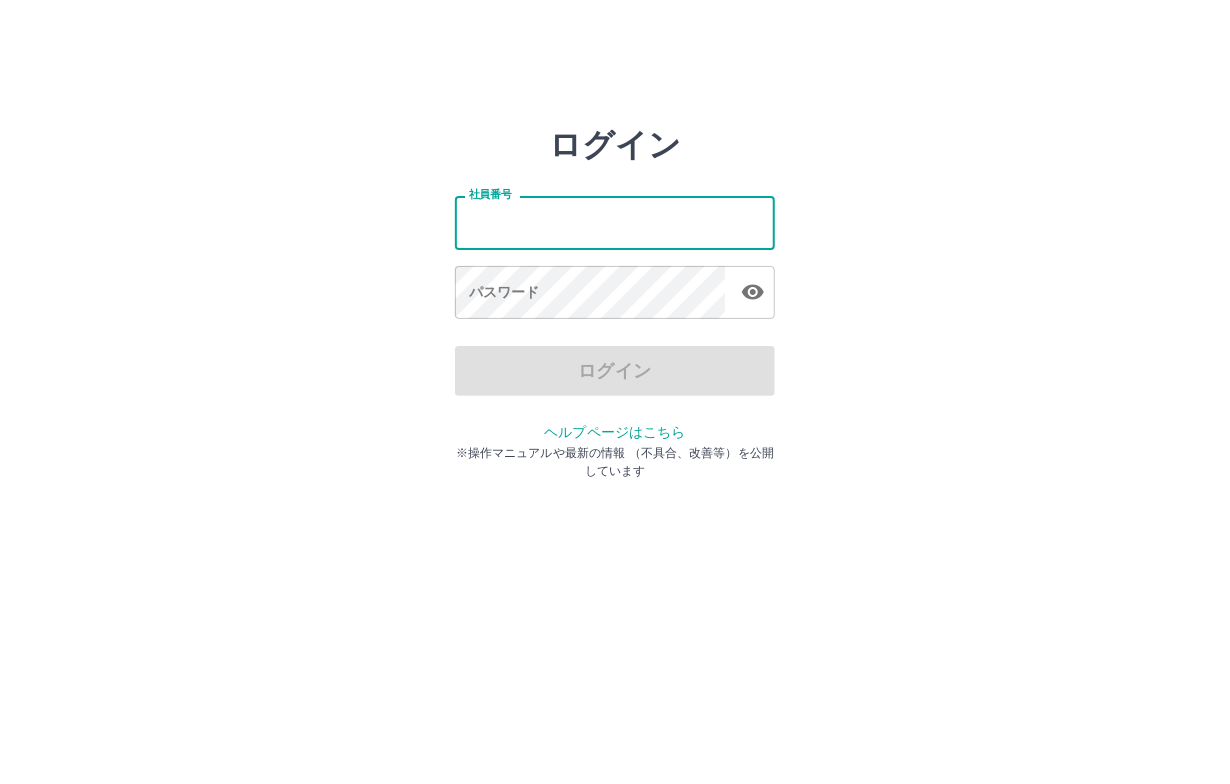 click on "社員番号" at bounding box center [615, 222] 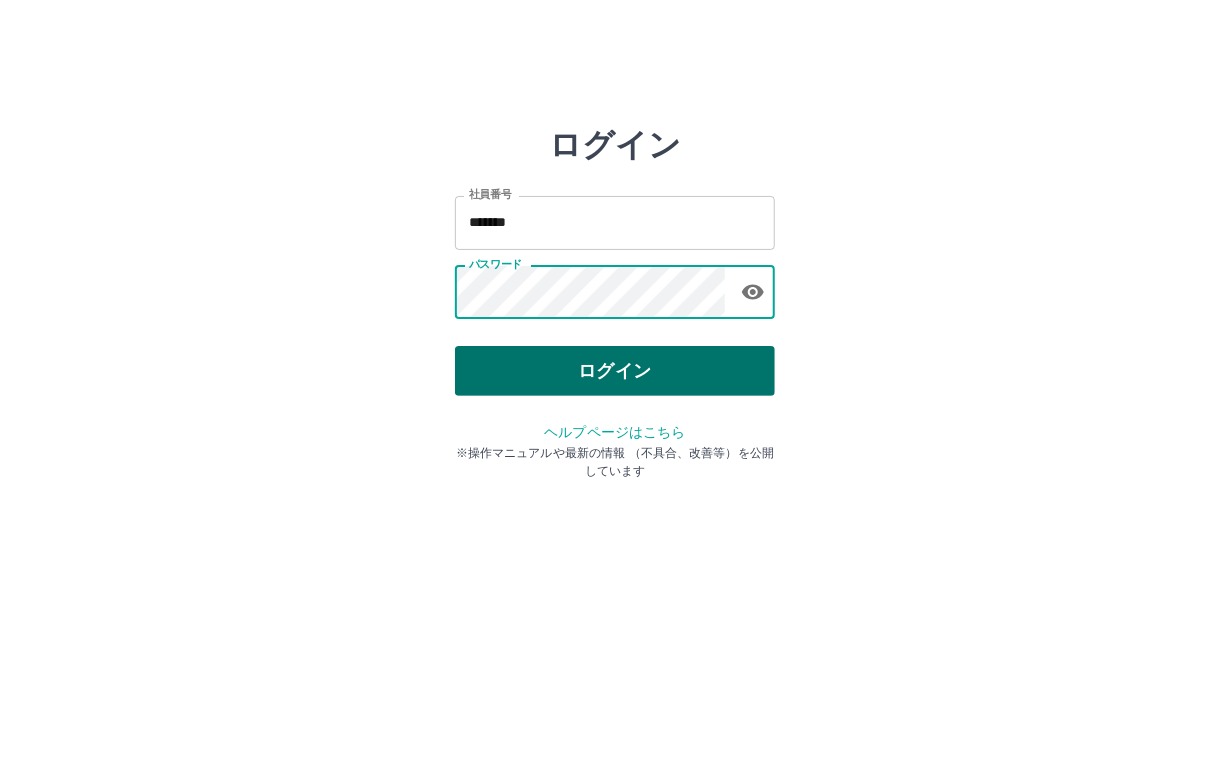 click on "ログイン" at bounding box center (615, 371) 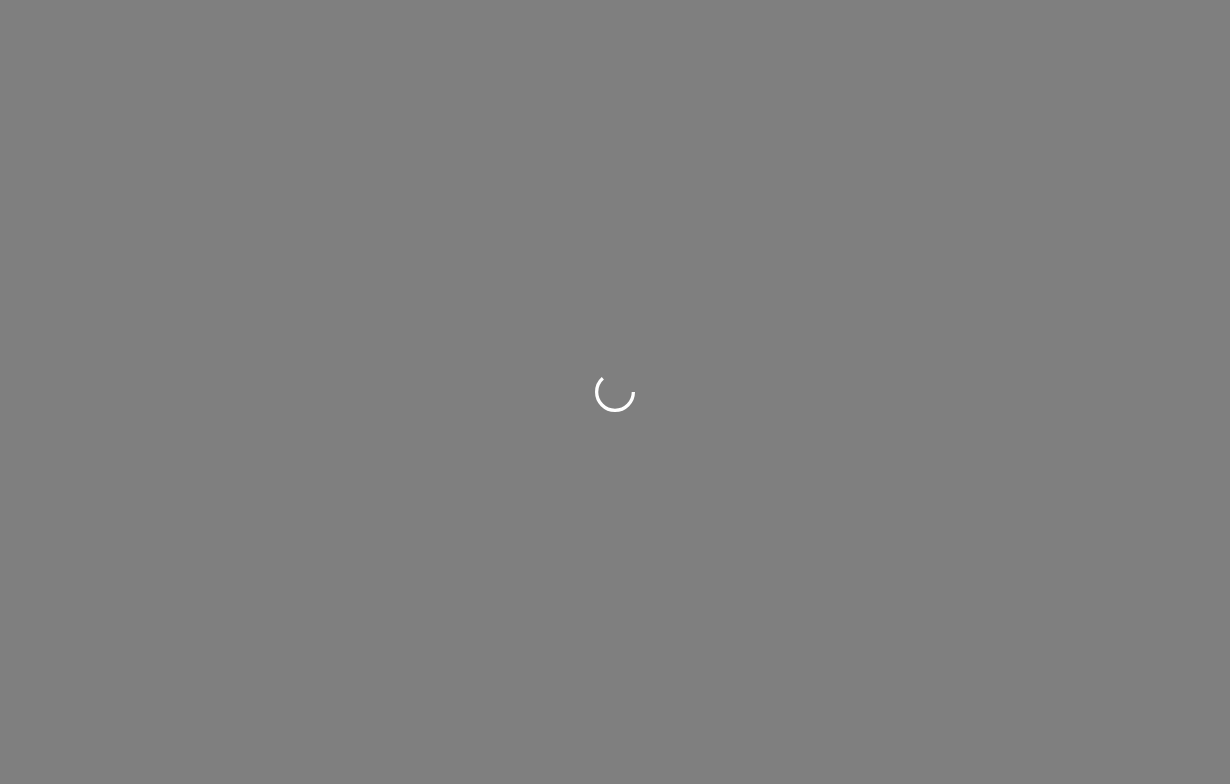 scroll, scrollTop: 0, scrollLeft: 0, axis: both 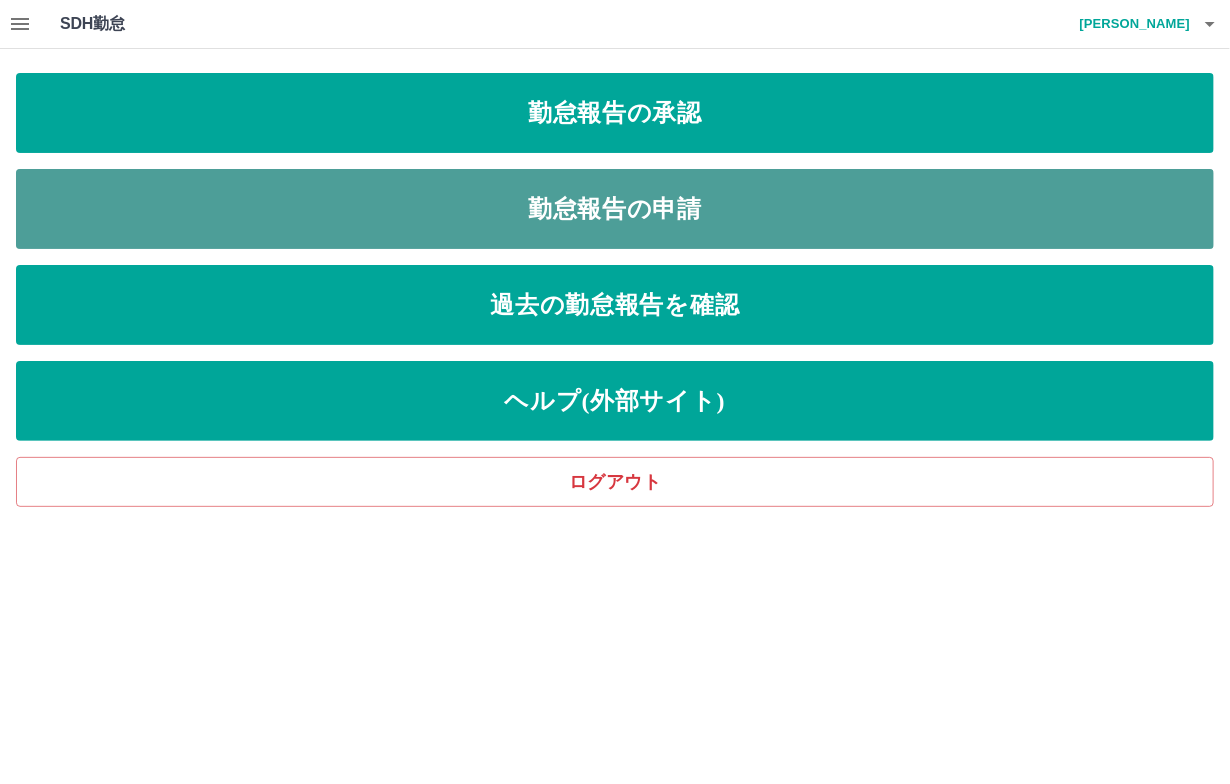 click on "勤怠報告の申請" at bounding box center (615, 209) 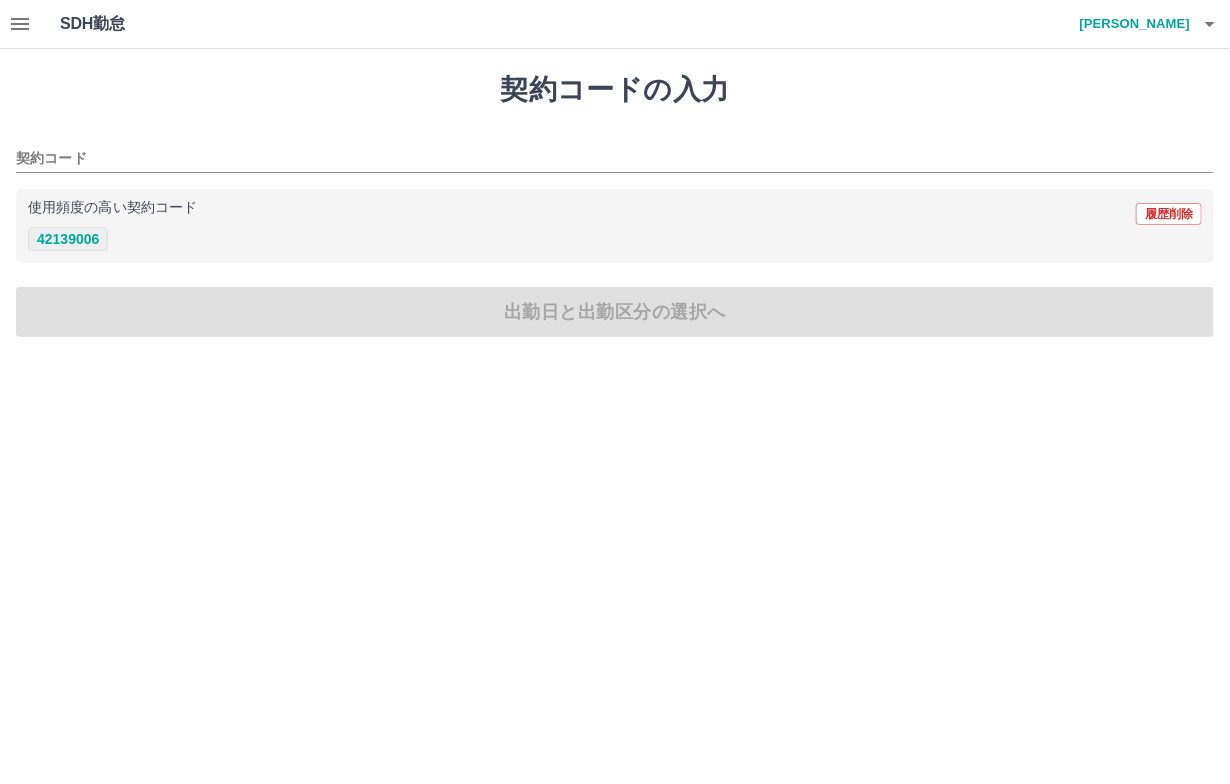 click on "42139006" at bounding box center [68, 239] 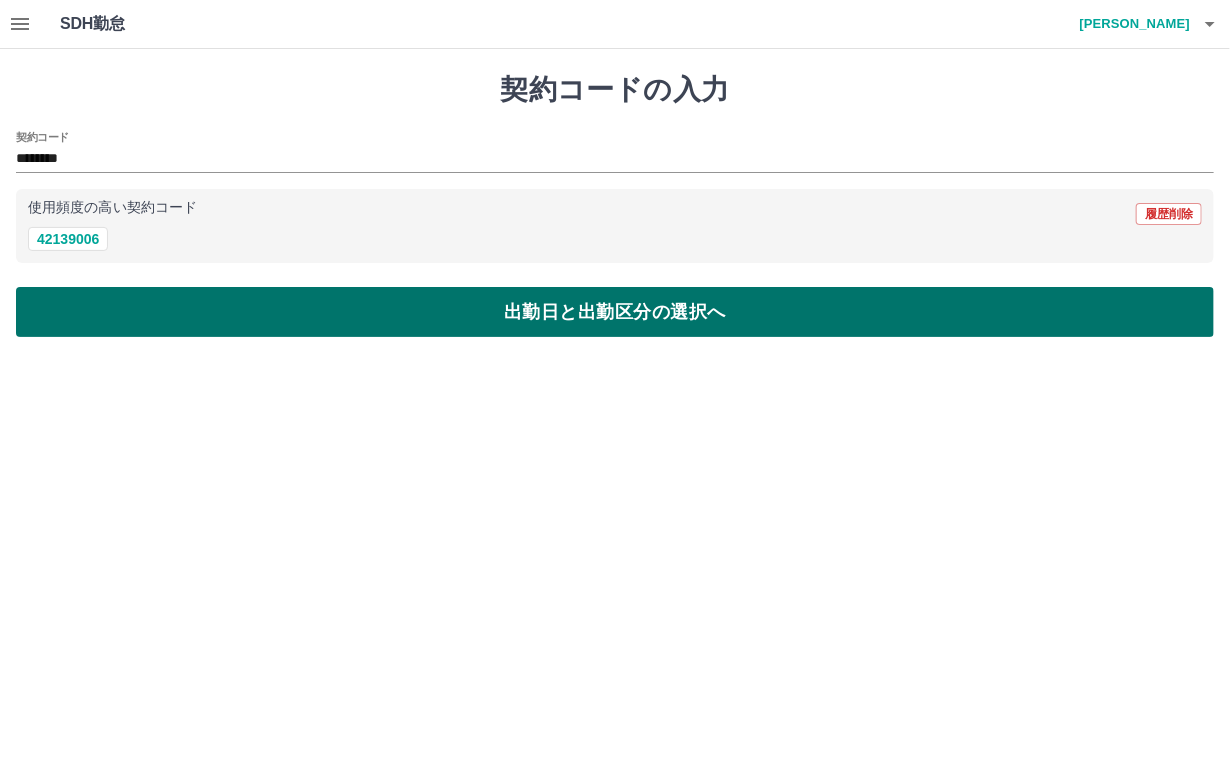 click on "出勤日と出勤区分の選択へ" at bounding box center [615, 312] 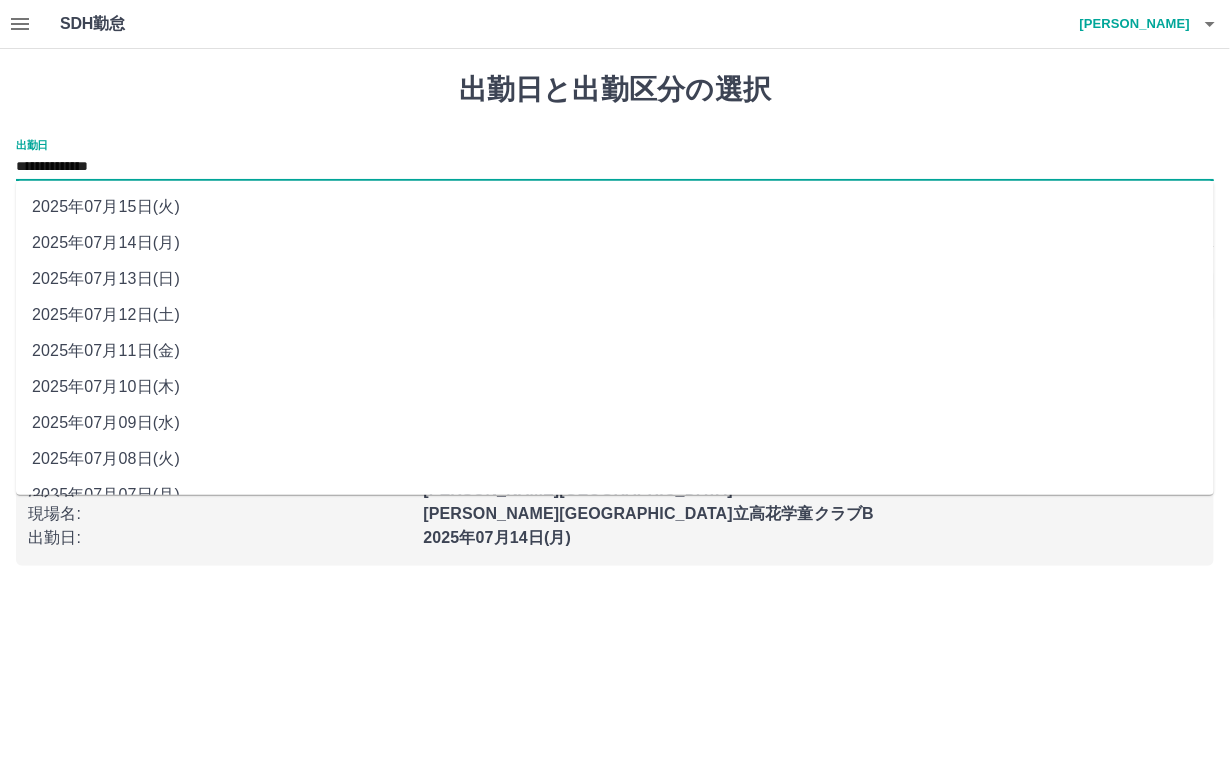 click on "**********" at bounding box center (615, 167) 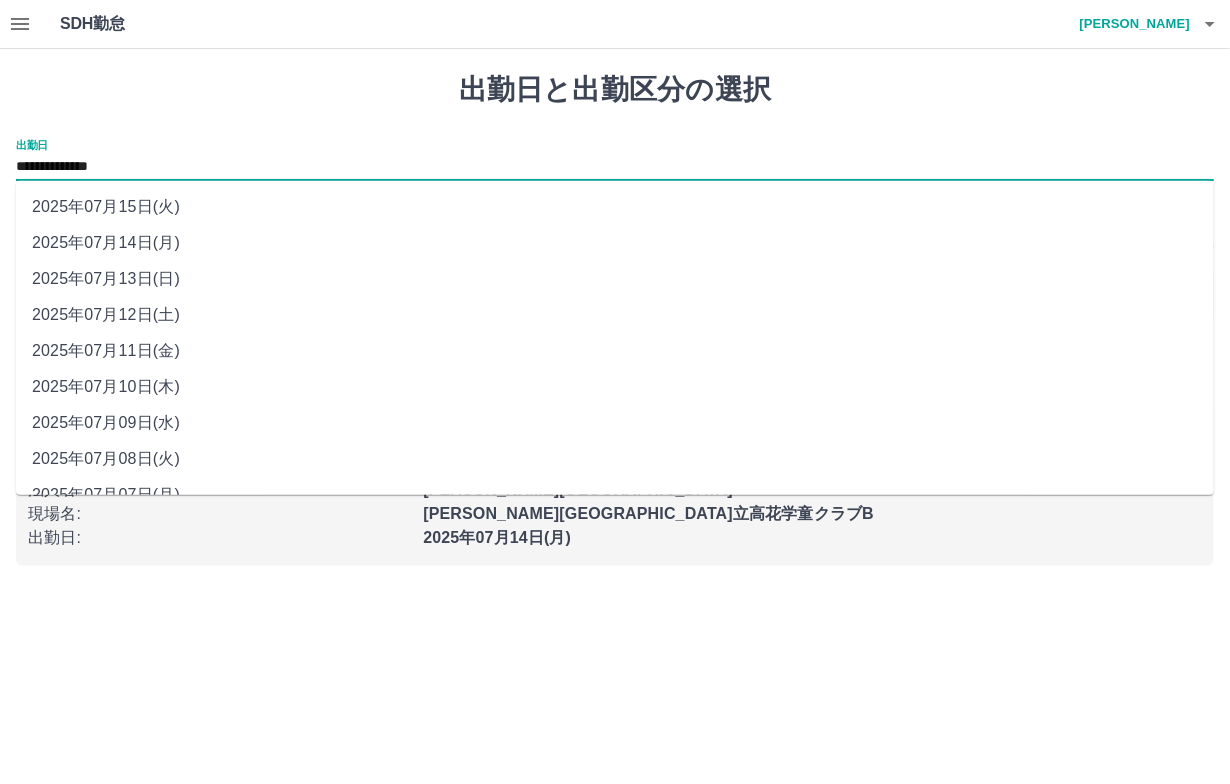 click on "2025年07月12日(土)" at bounding box center [615, 315] 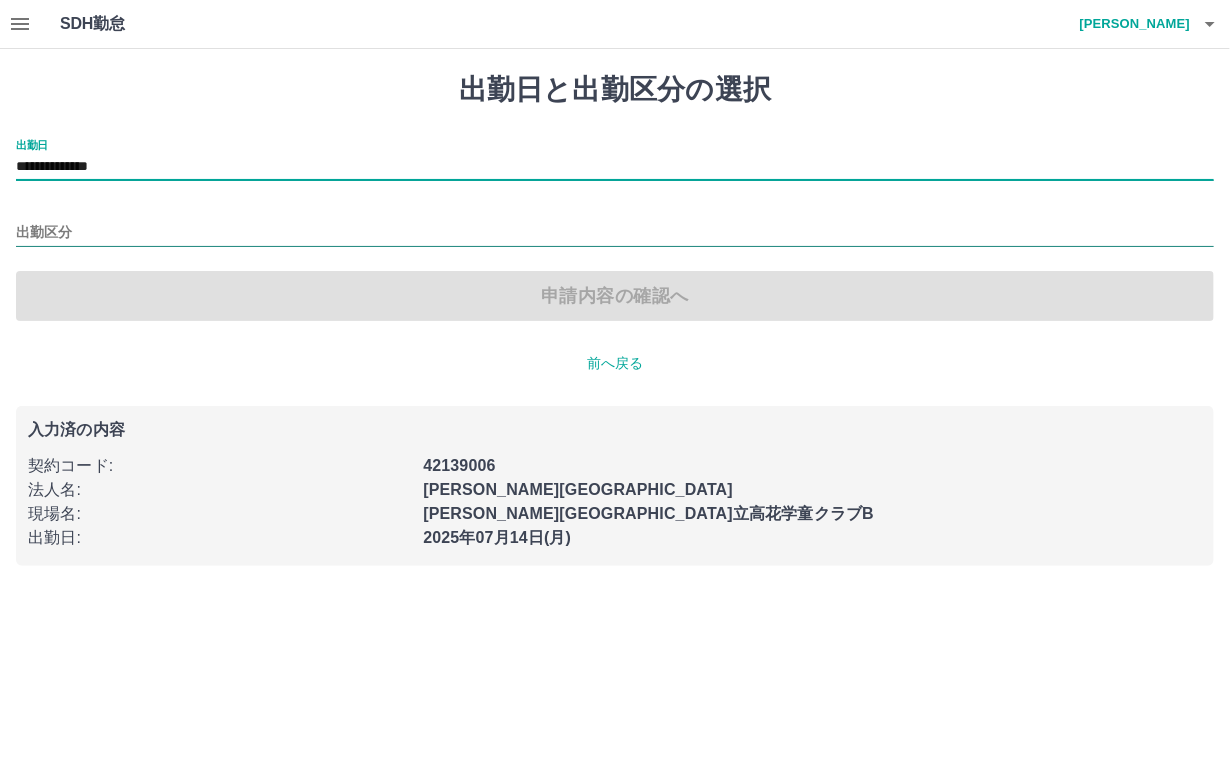 click on "出勤区分" at bounding box center (615, 233) 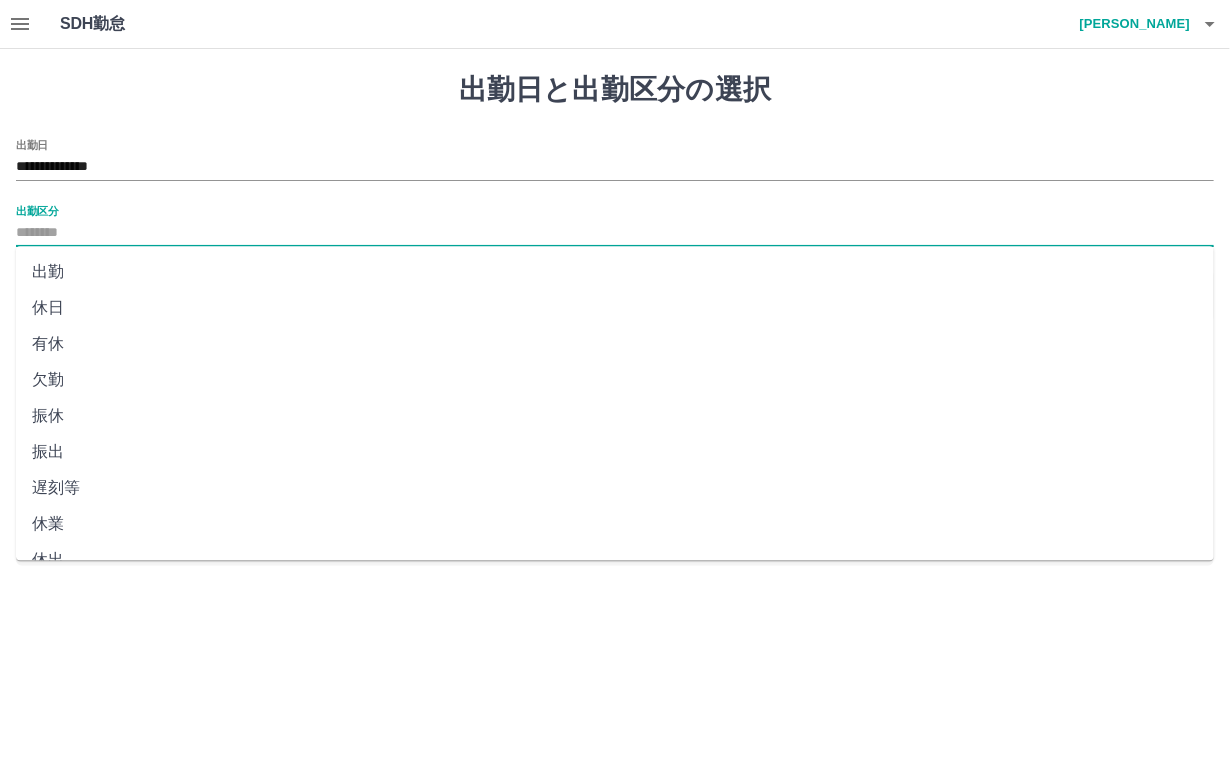 click on "休日" at bounding box center [615, 308] 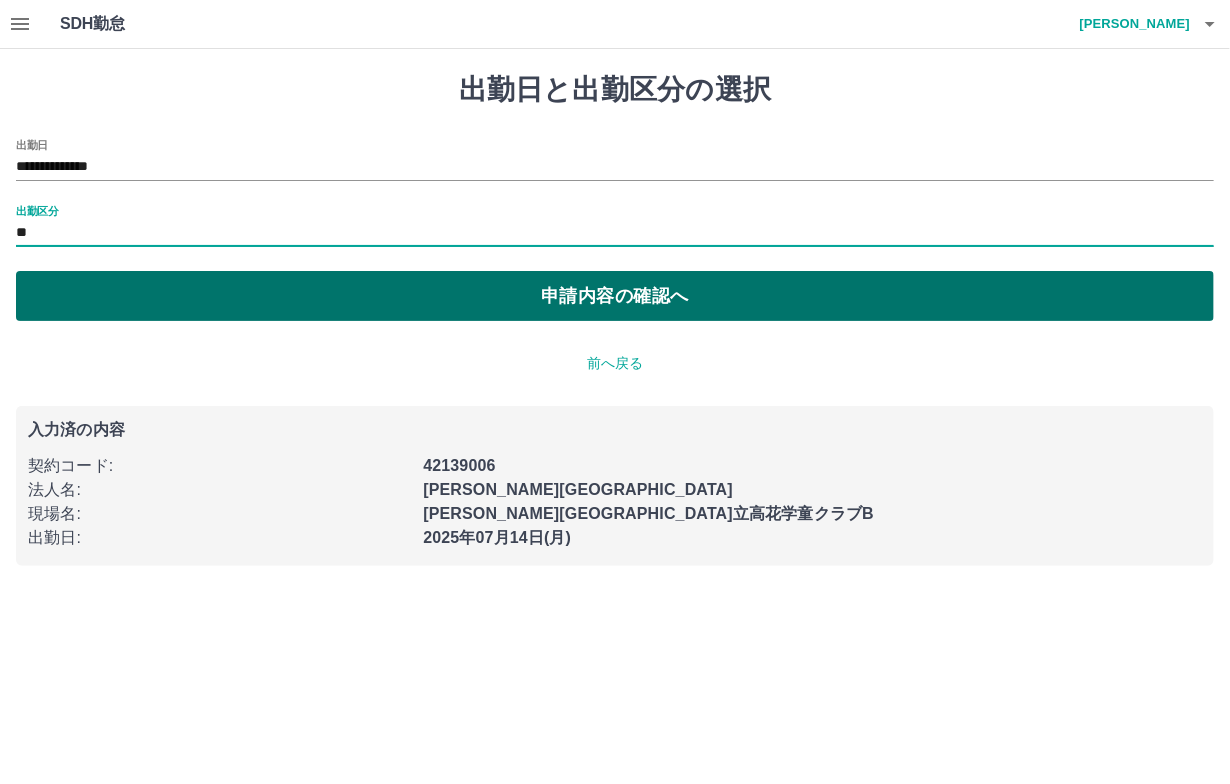 click on "申請内容の確認へ" at bounding box center (615, 296) 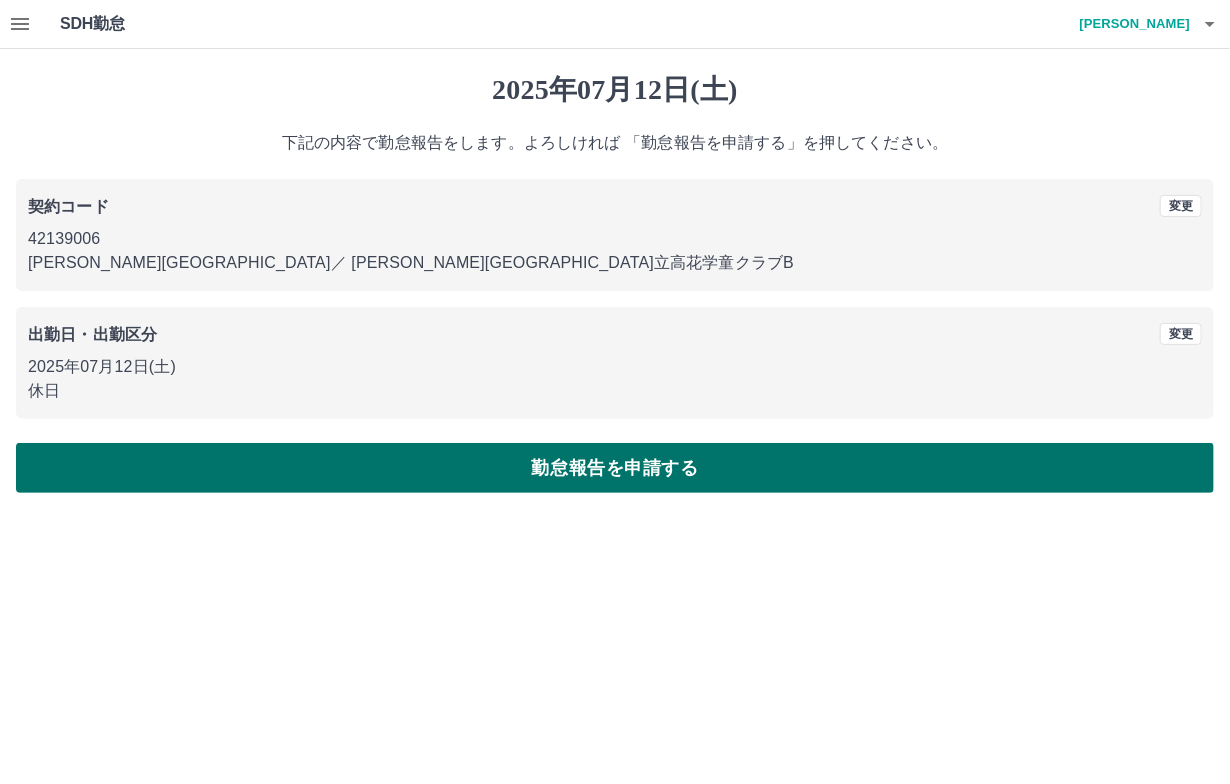 click on "勤怠報告を申請する" at bounding box center (615, 468) 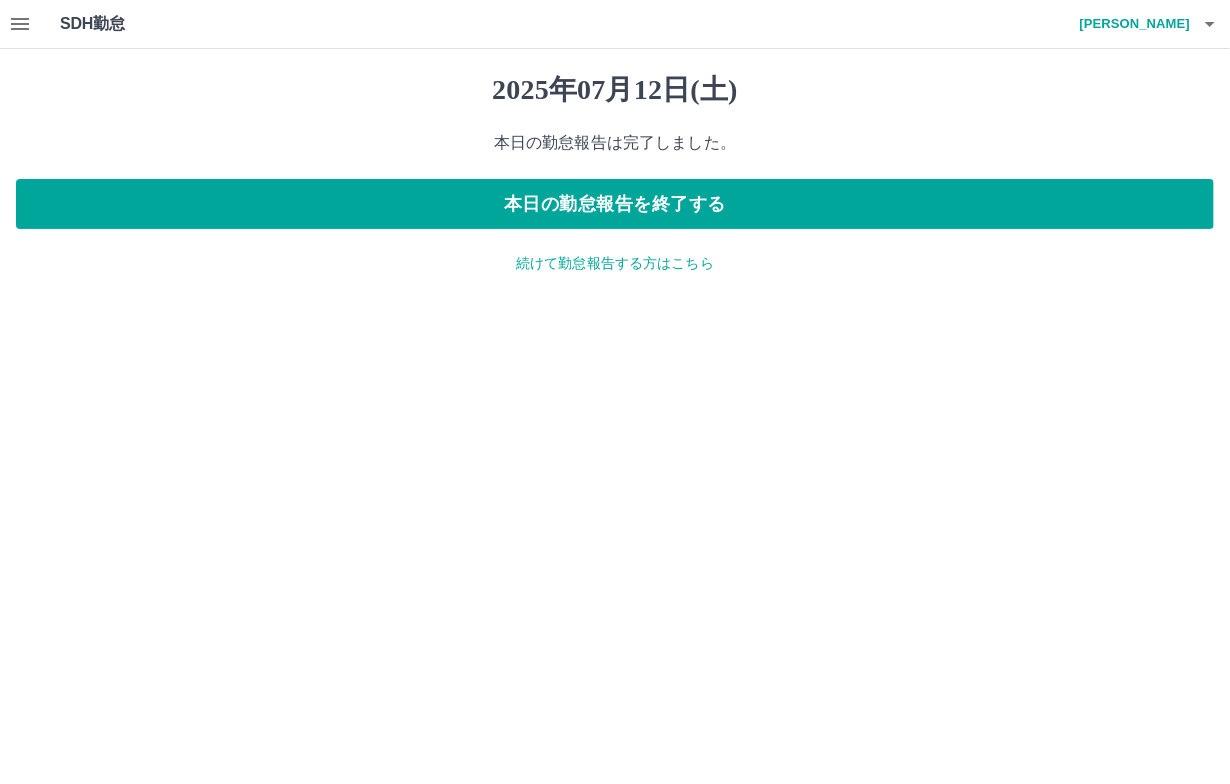 click on "続けて勤怠報告する方はこちら" at bounding box center [615, 263] 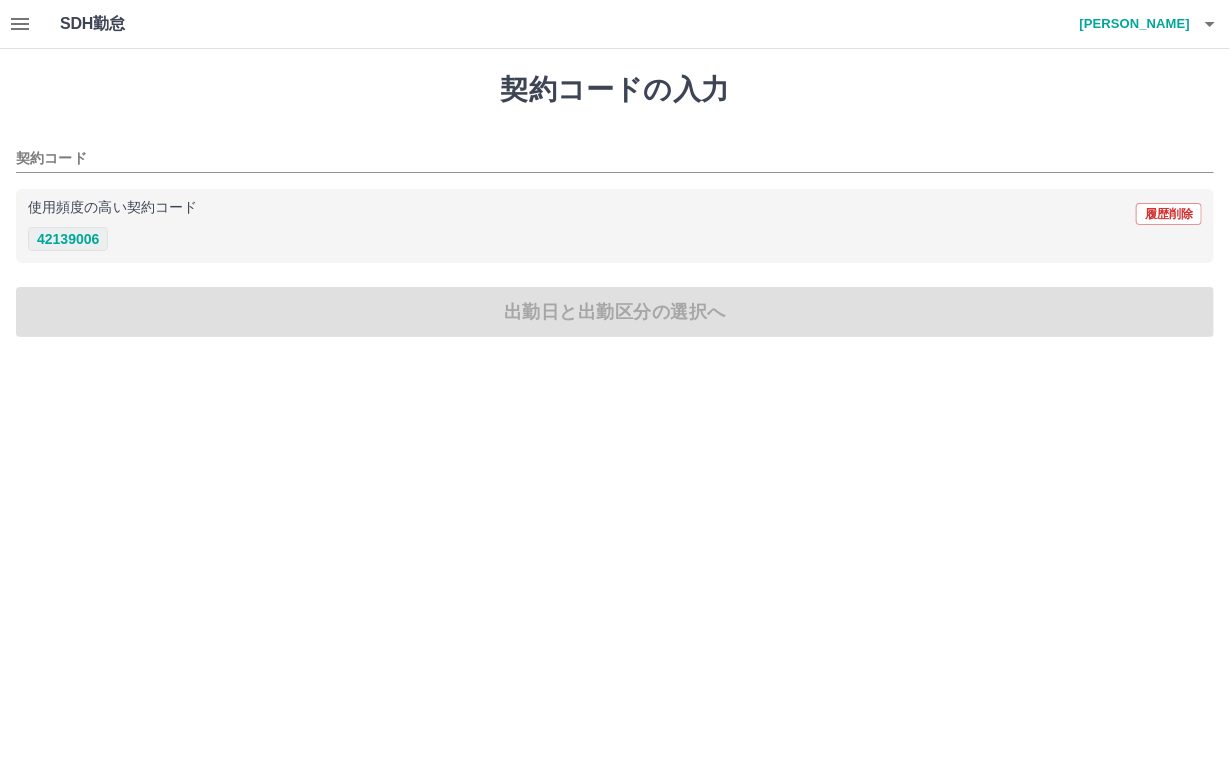 click on "42139006" at bounding box center [68, 239] 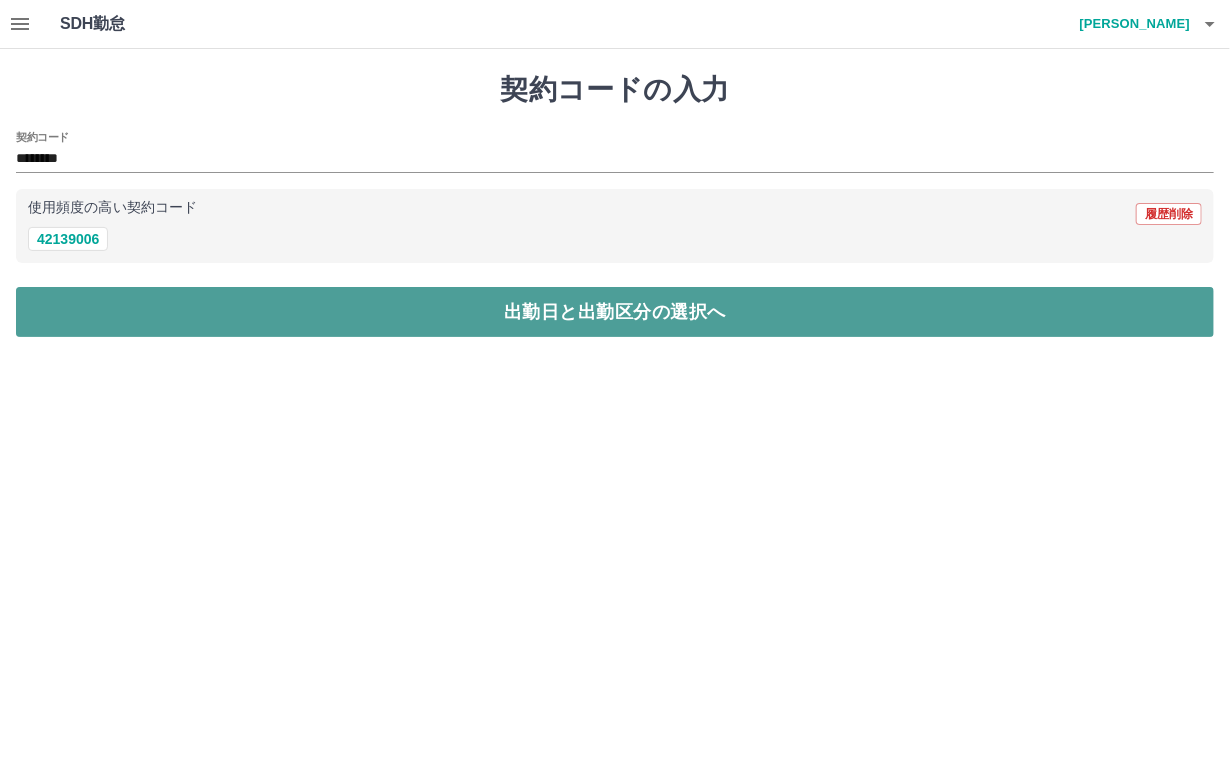 click on "出勤日と出勤区分の選択へ" at bounding box center (615, 312) 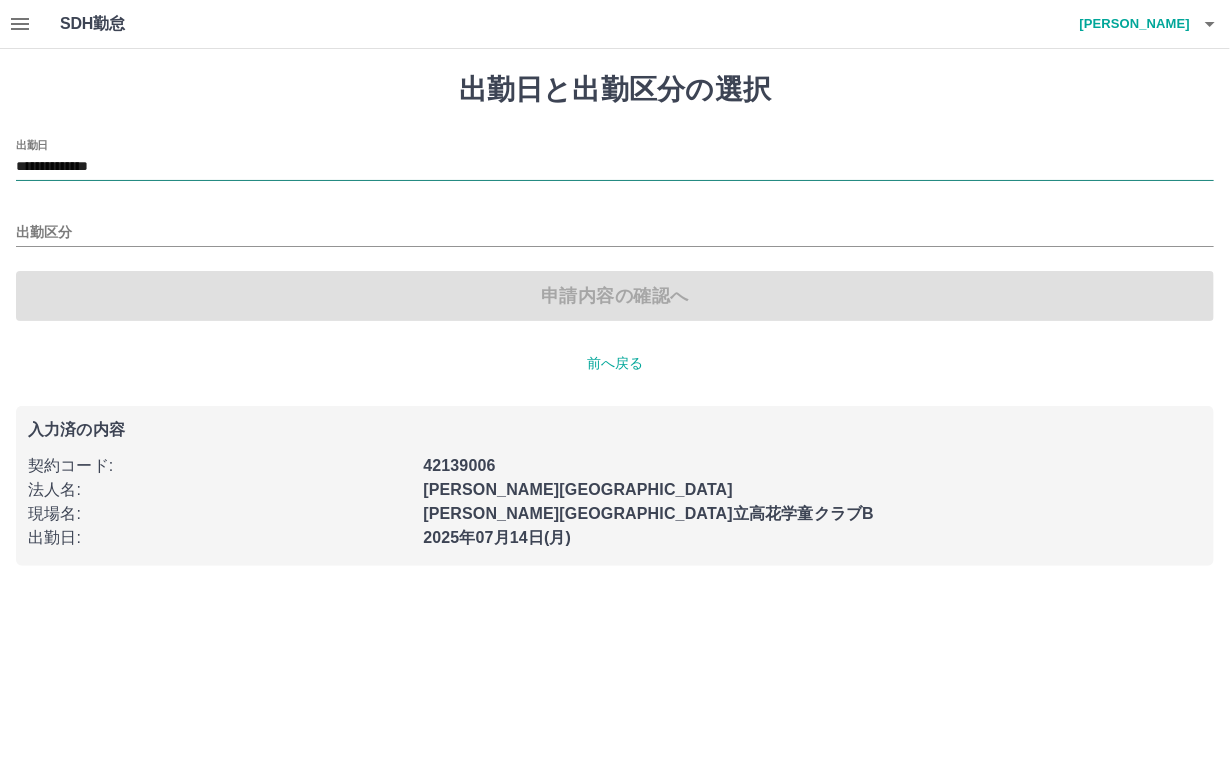 click on "**********" at bounding box center (615, 167) 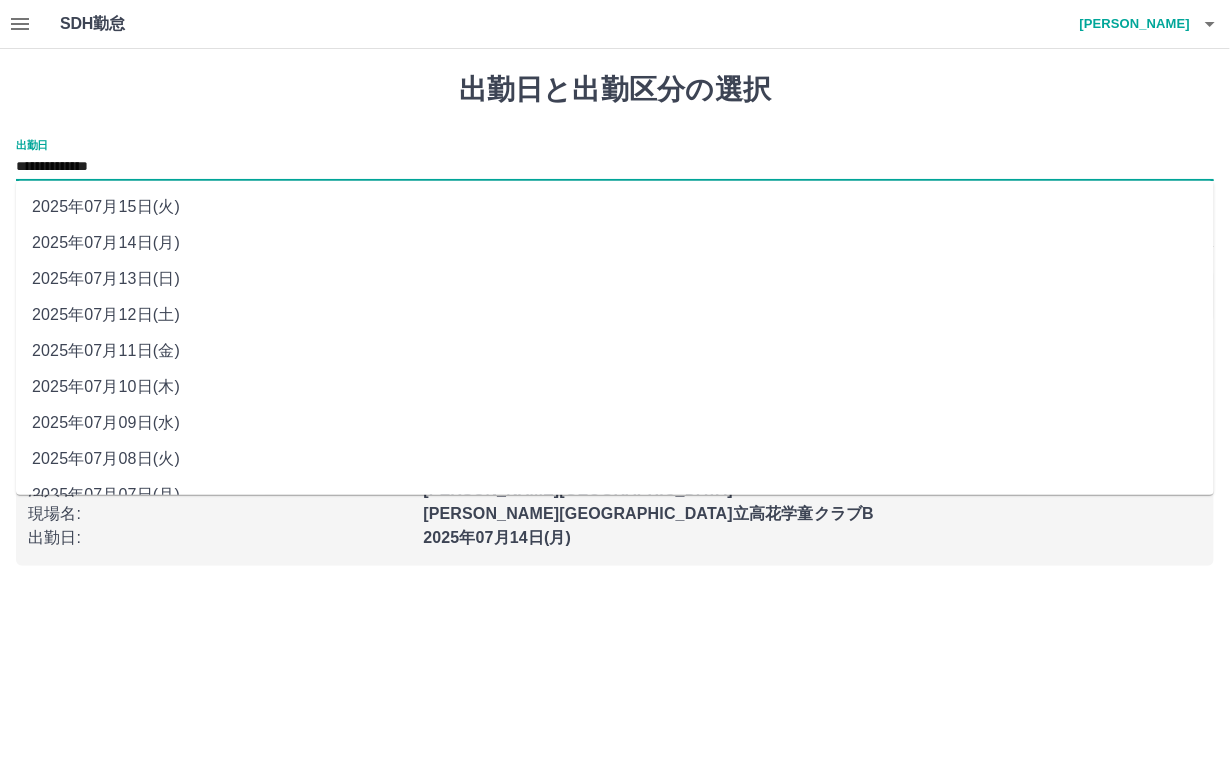 click on "2025年07月13日(日)" at bounding box center [615, 279] 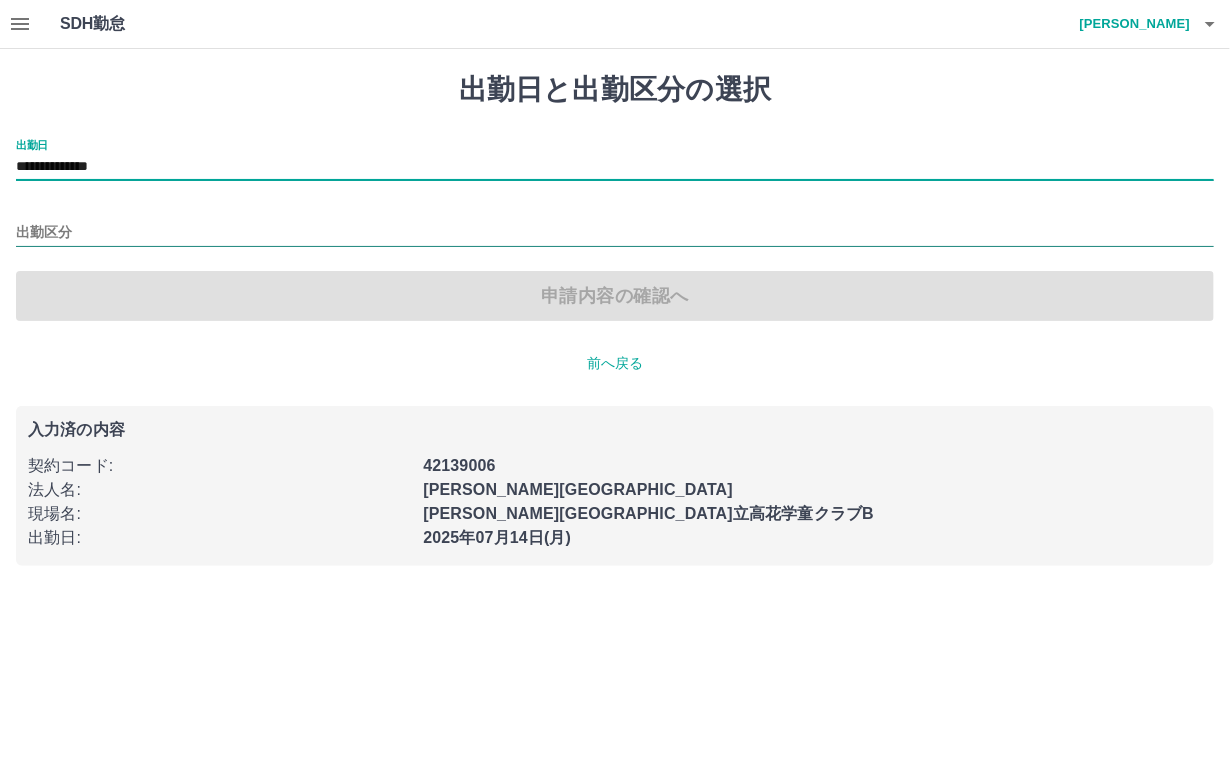 click on "出勤区分" at bounding box center (615, 233) 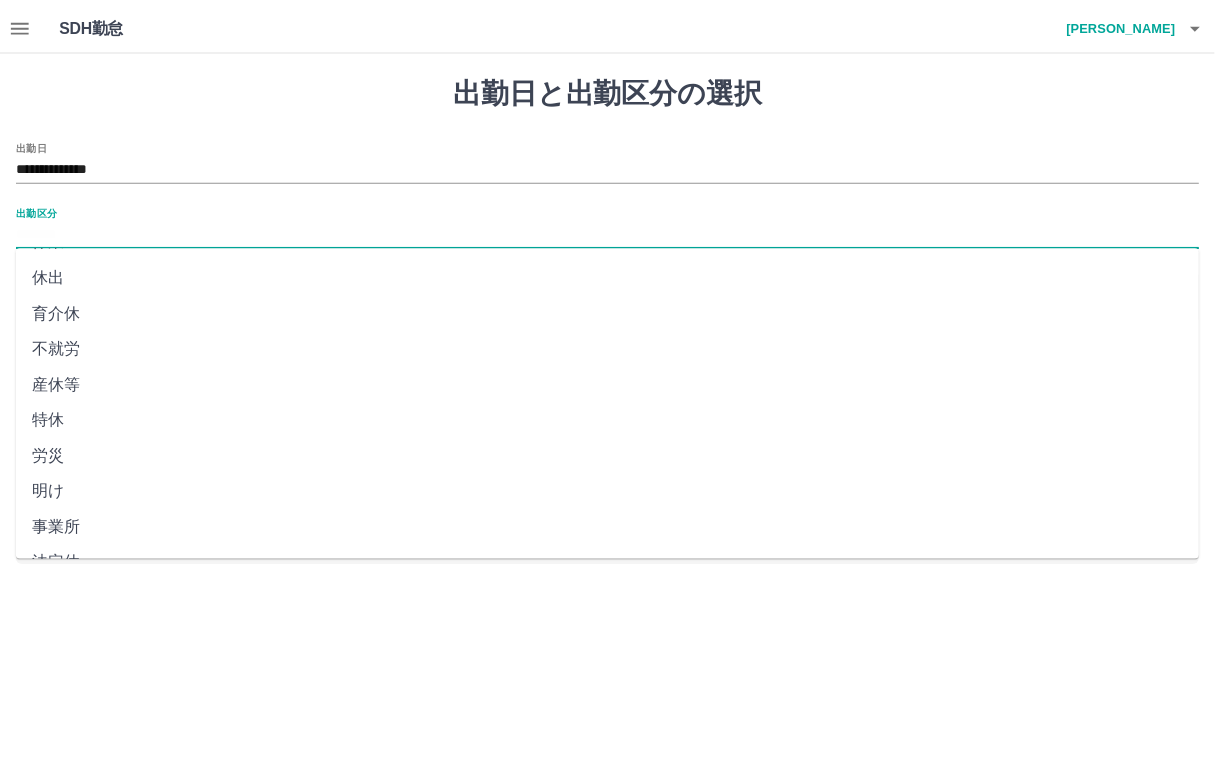 scroll, scrollTop: 350, scrollLeft: 0, axis: vertical 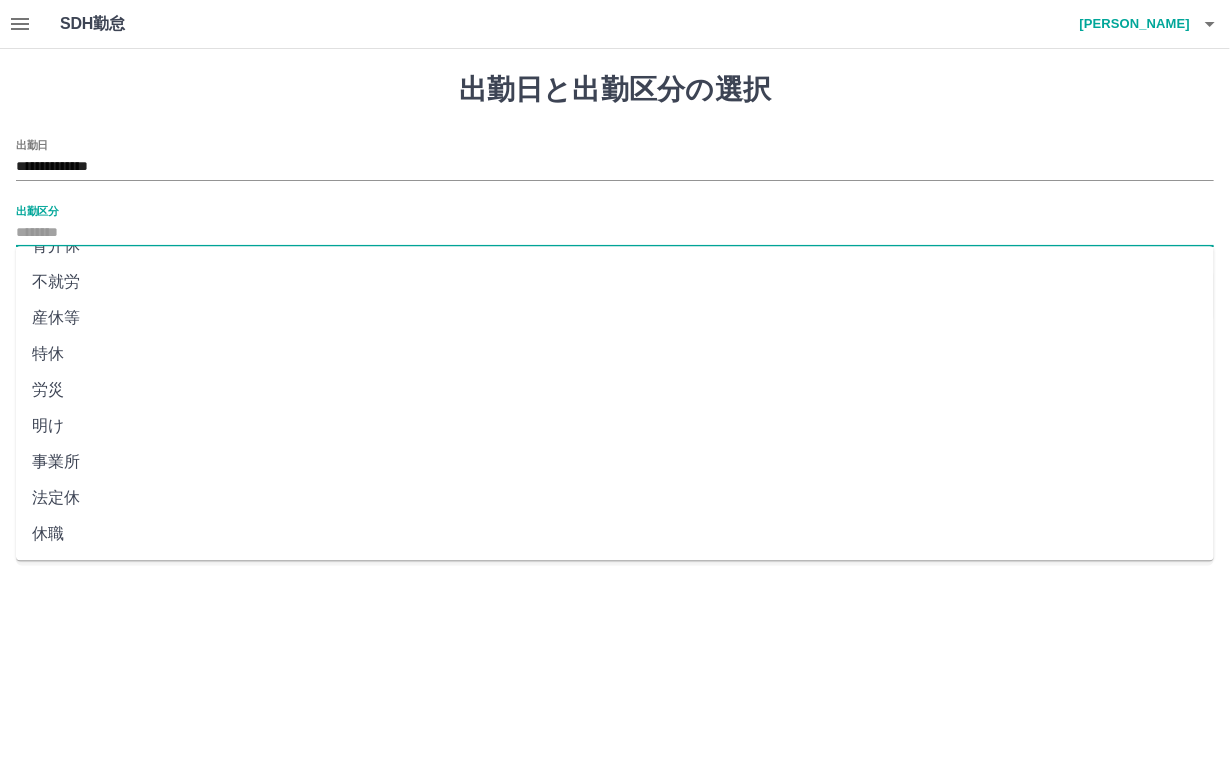 click on "法定休" at bounding box center (615, 498) 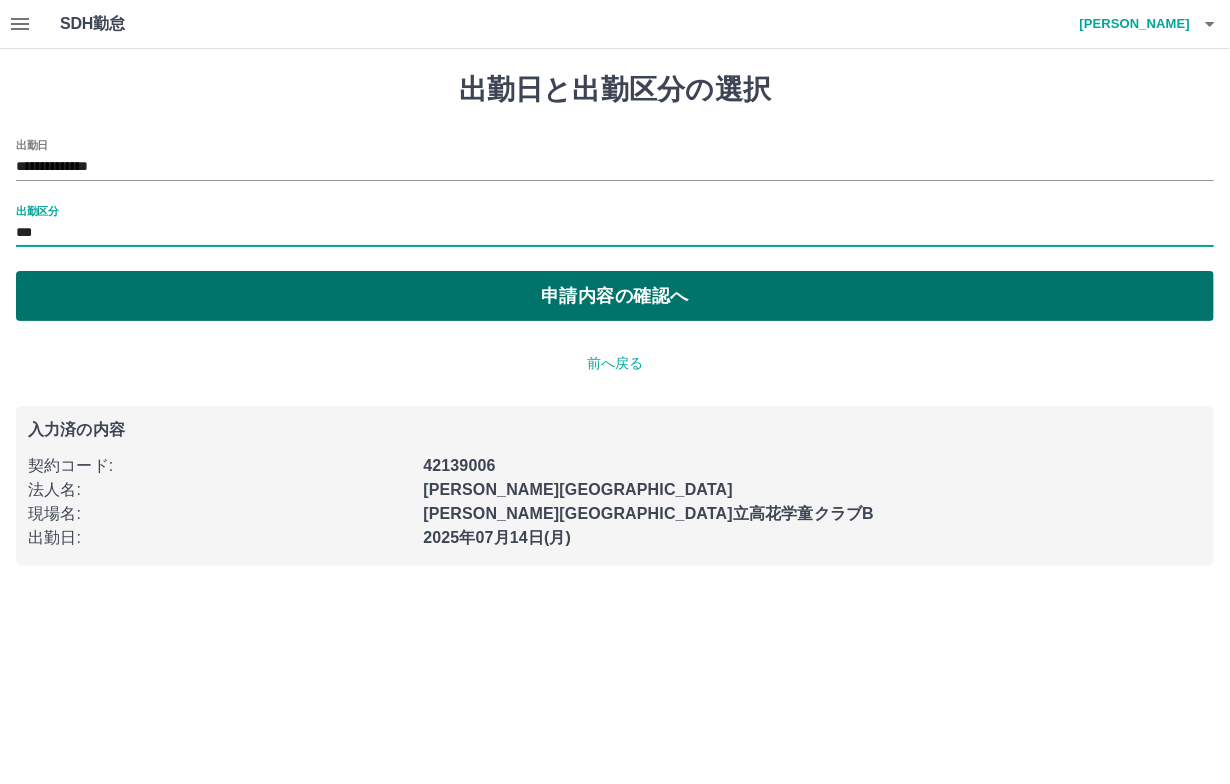 click on "申請内容の確認へ" at bounding box center (615, 296) 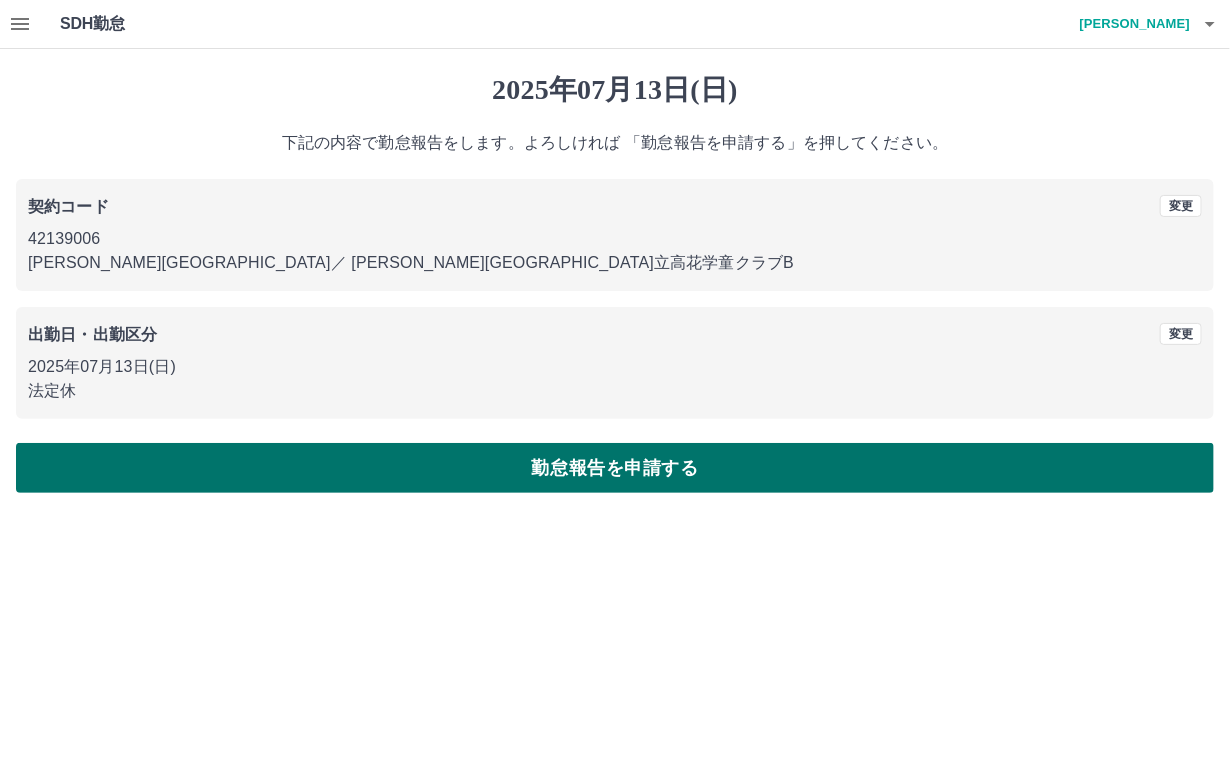 click on "勤怠報告を申請する" at bounding box center (615, 468) 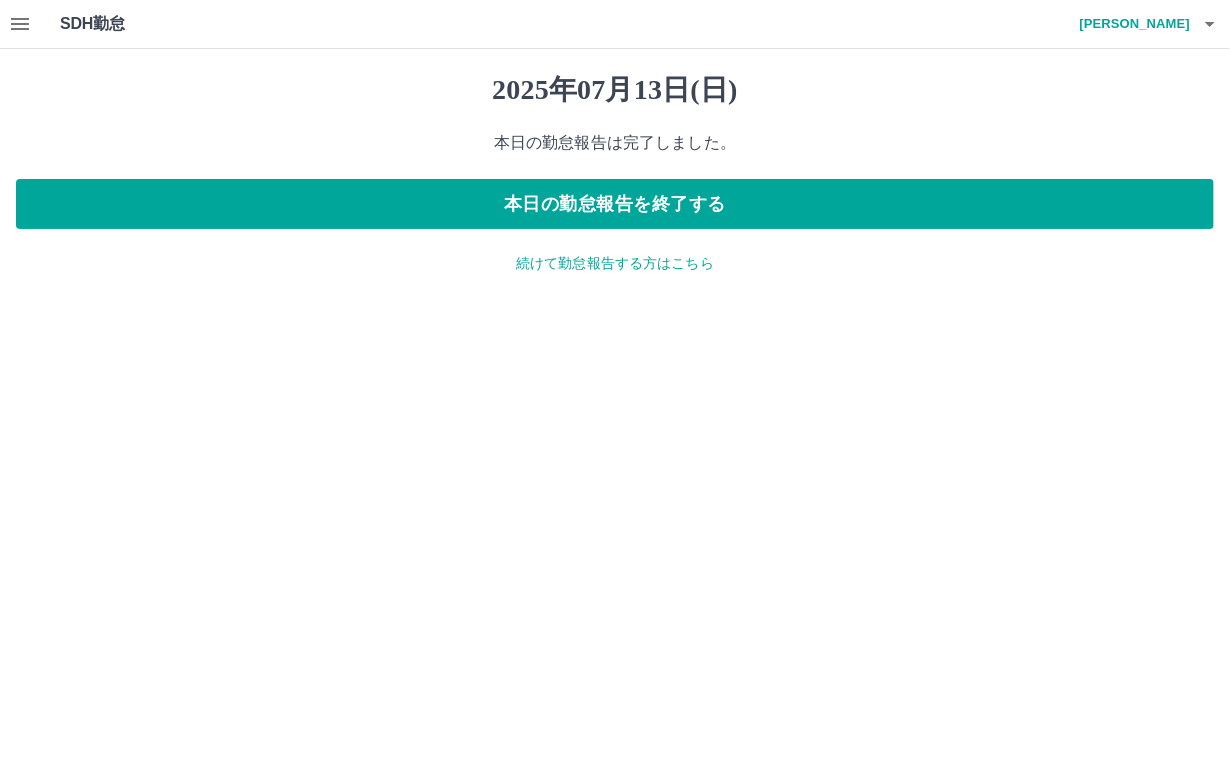 click on "続けて勤怠報告する方はこちら" at bounding box center [615, 263] 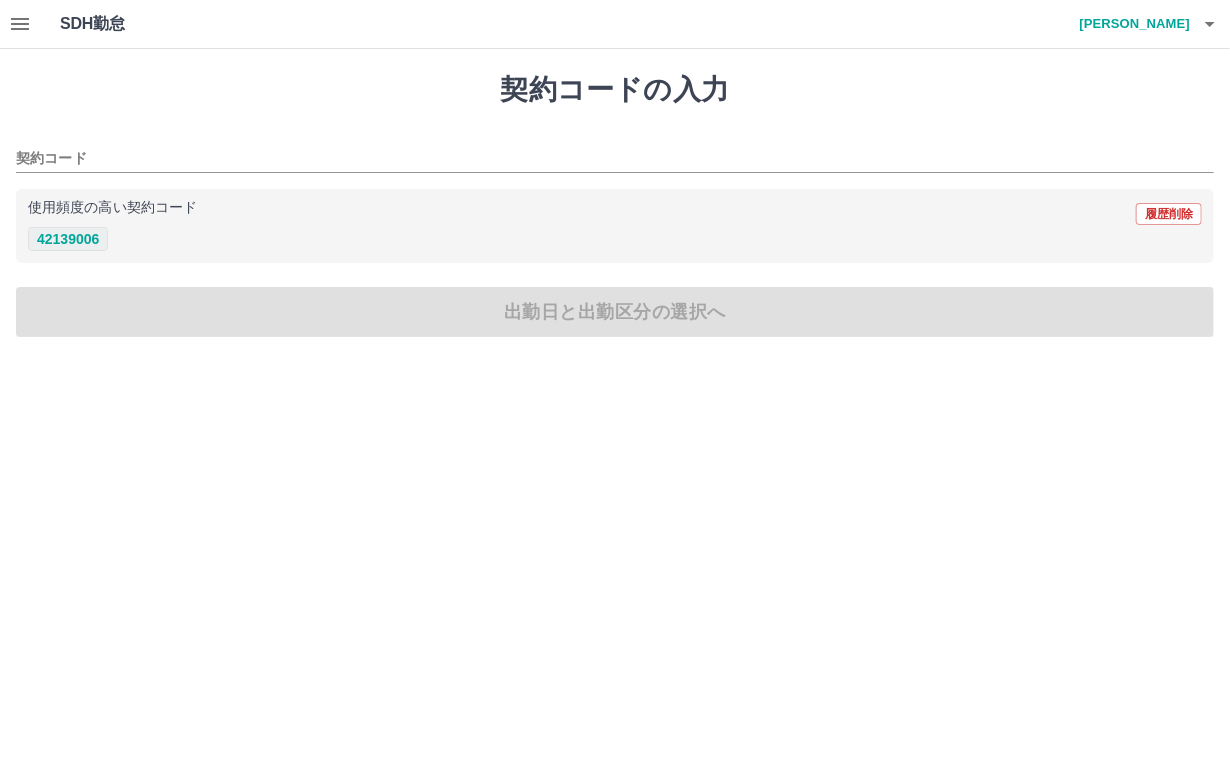 click on "42139006" at bounding box center [68, 239] 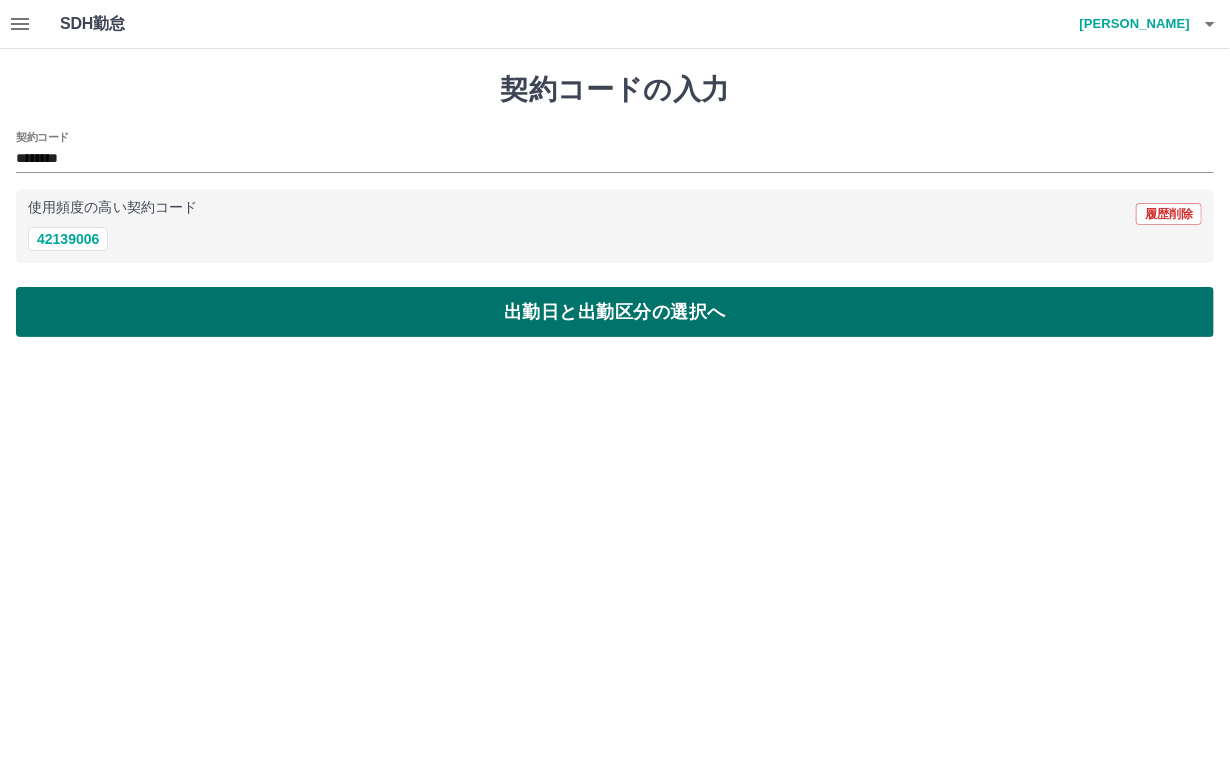 click on "出勤日と出勤区分の選択へ" at bounding box center (615, 312) 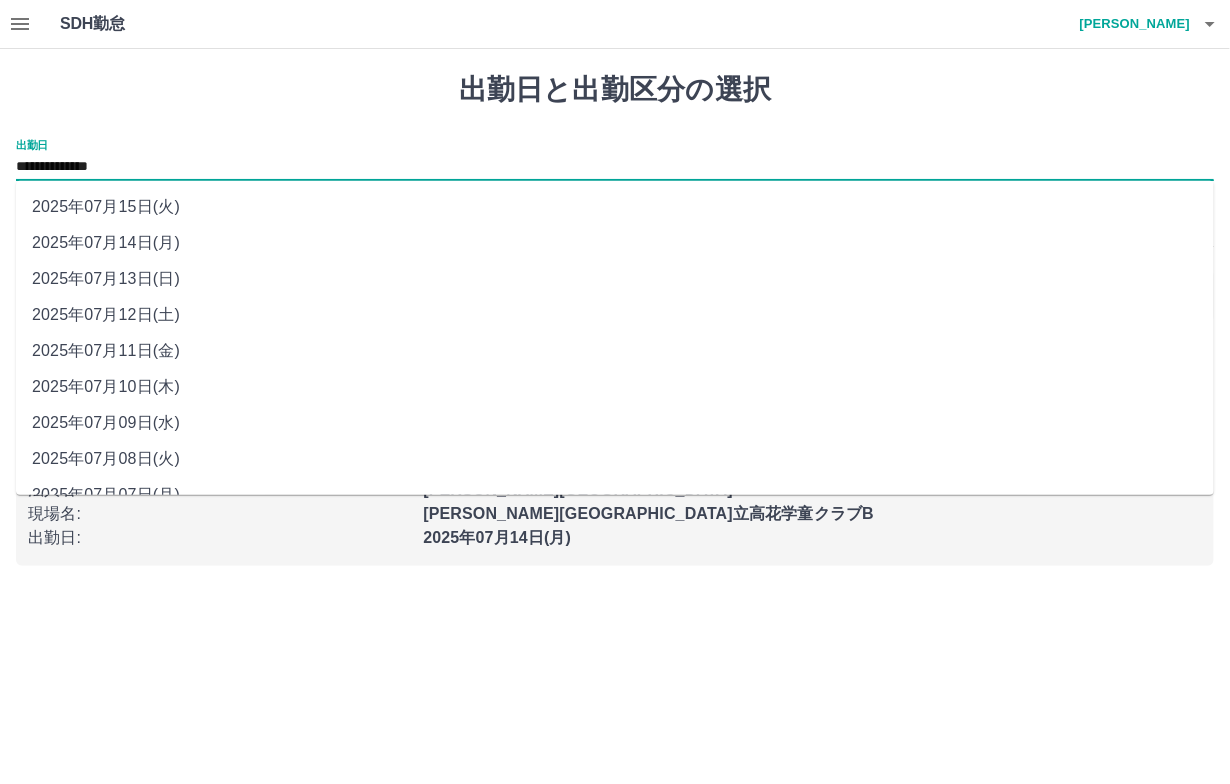 click on "**********" at bounding box center (615, 167) 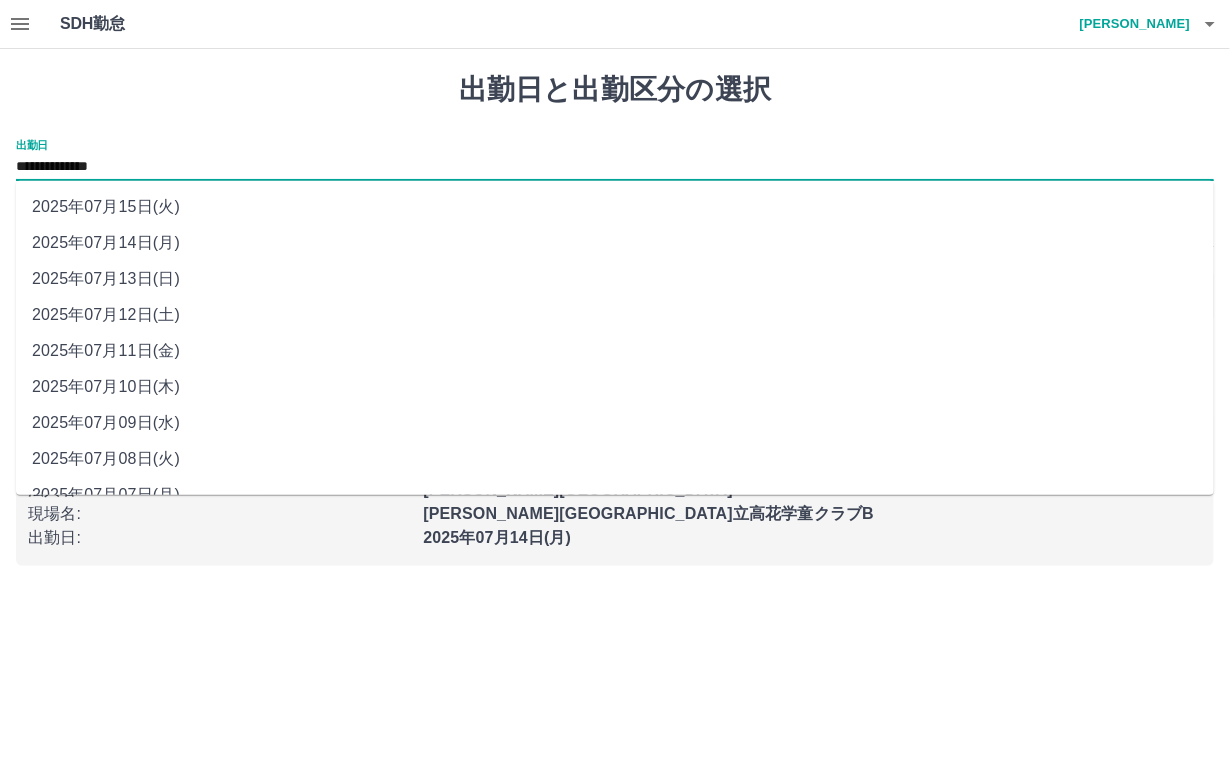 click on "**********" at bounding box center [615, 319] 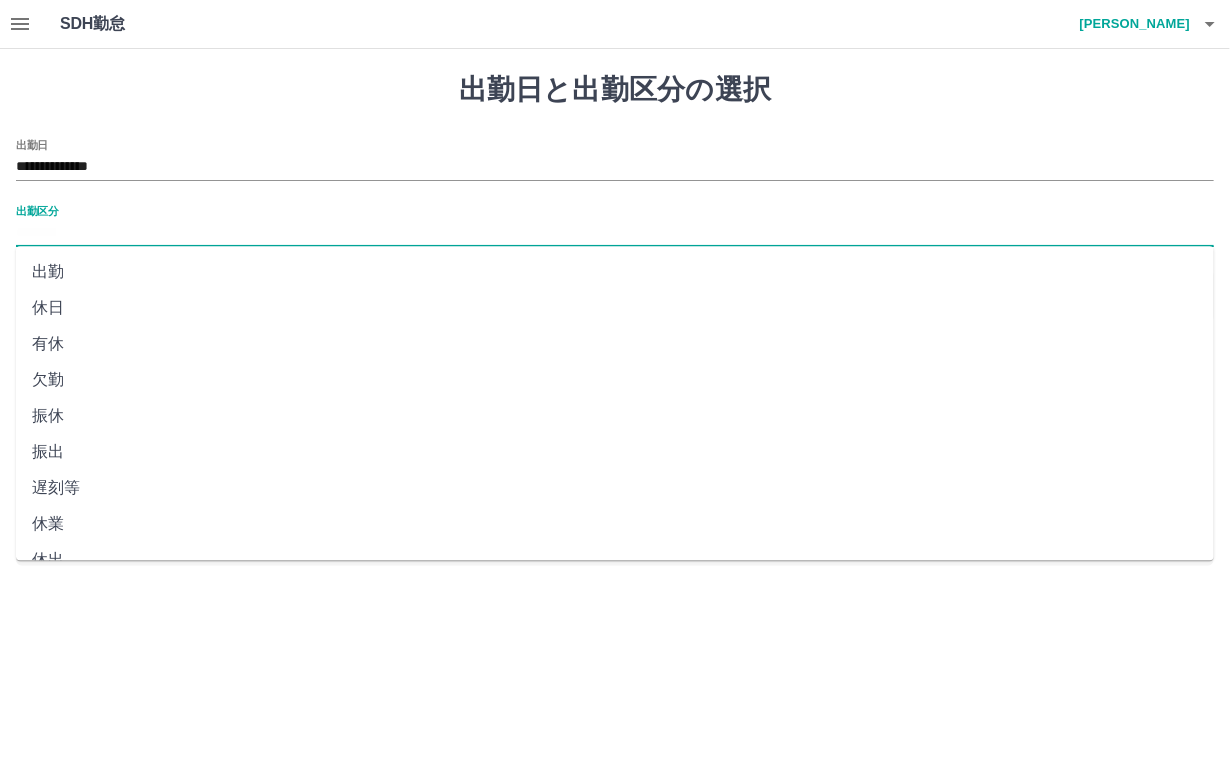 click on "出勤区分" at bounding box center [615, 233] 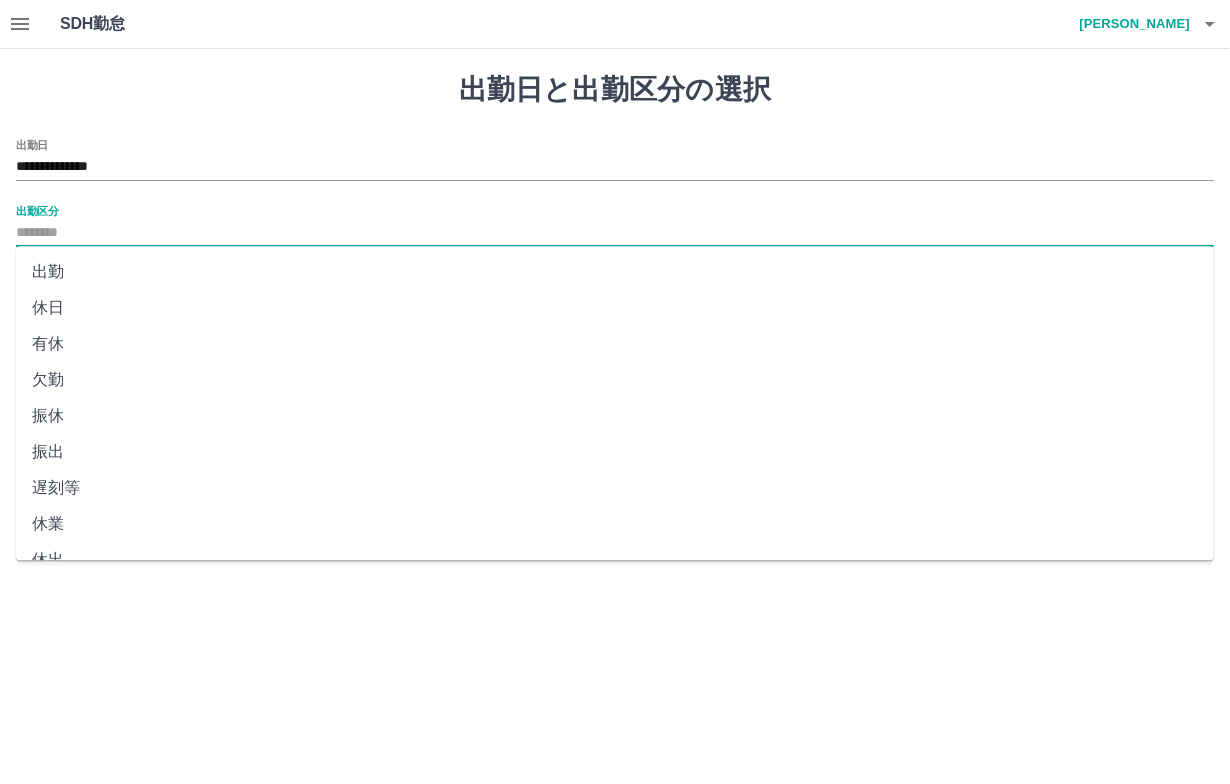 click on "出勤" at bounding box center (615, 272) 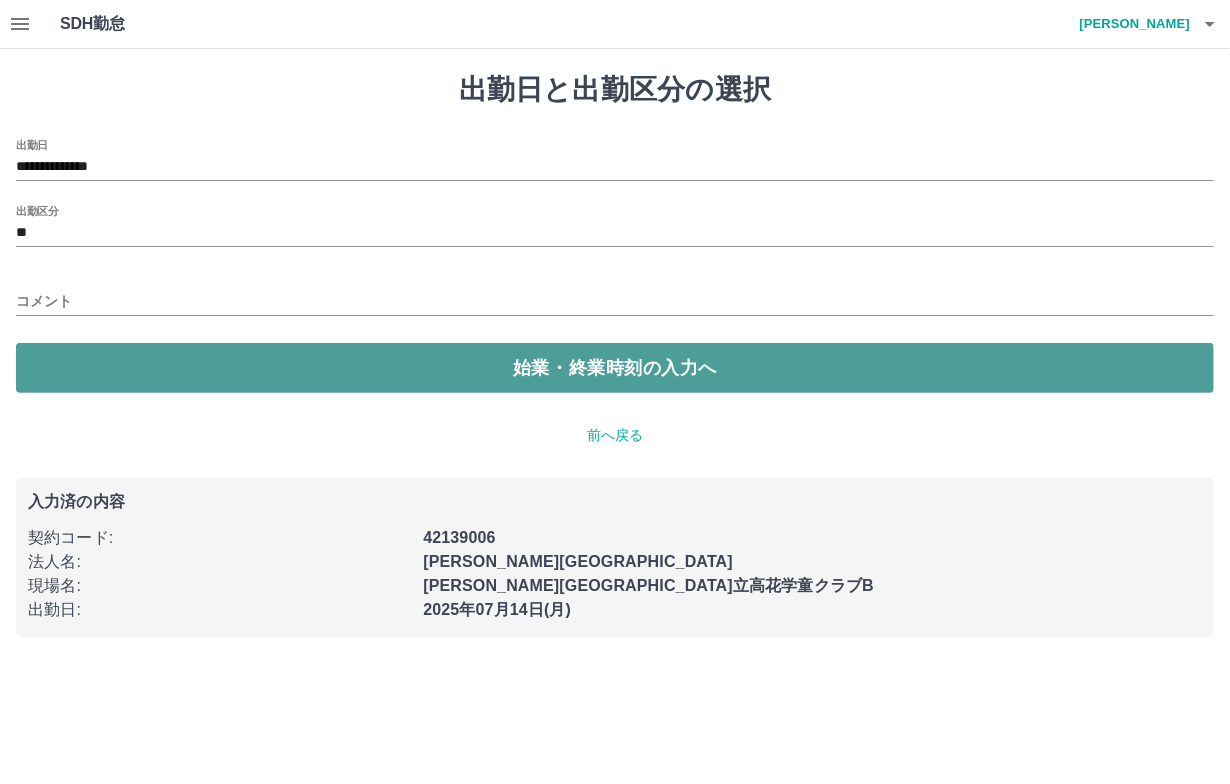 click on "始業・終業時刻の入力へ" at bounding box center (615, 368) 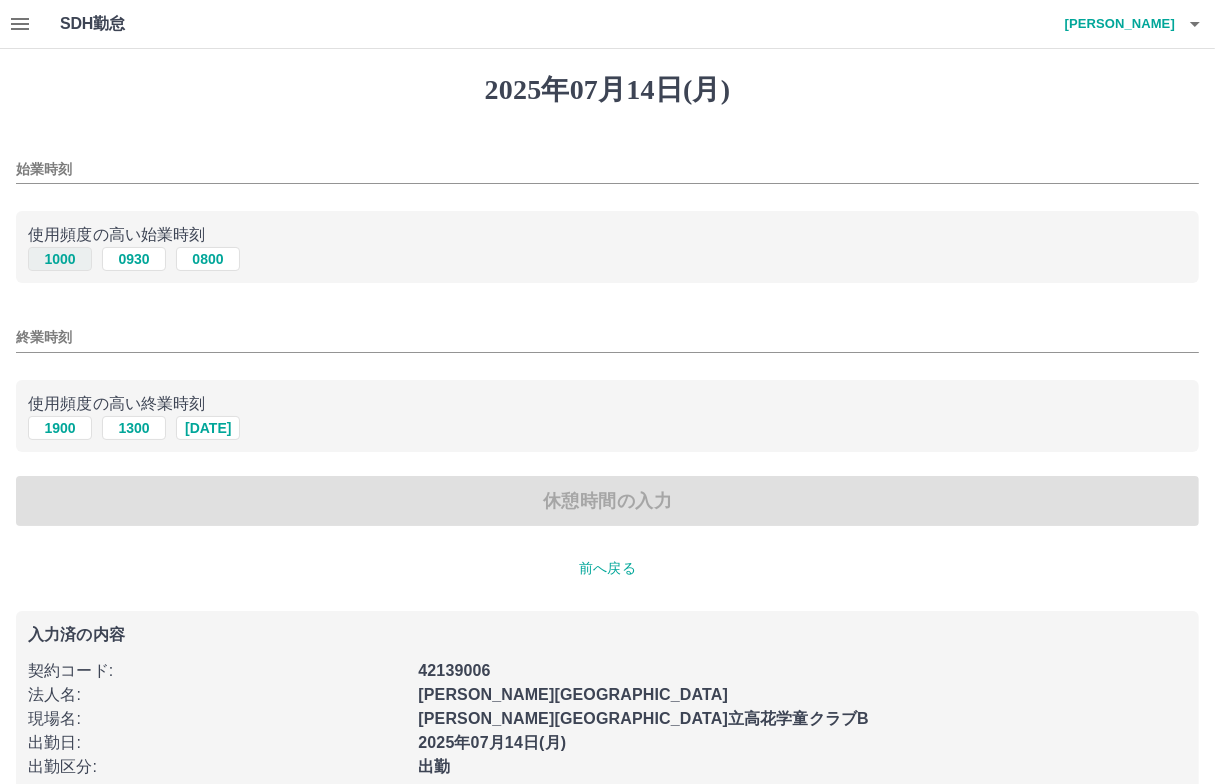 click on "1000" at bounding box center [60, 259] 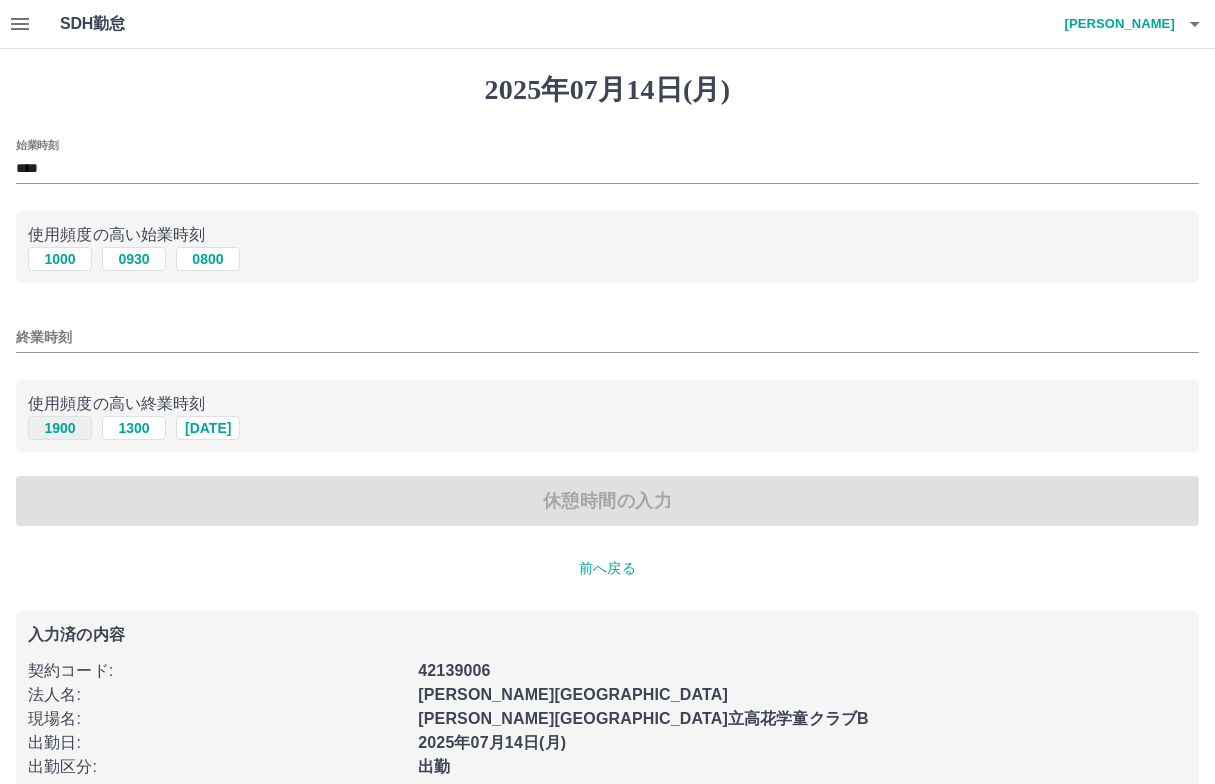 click on "1900" at bounding box center [60, 428] 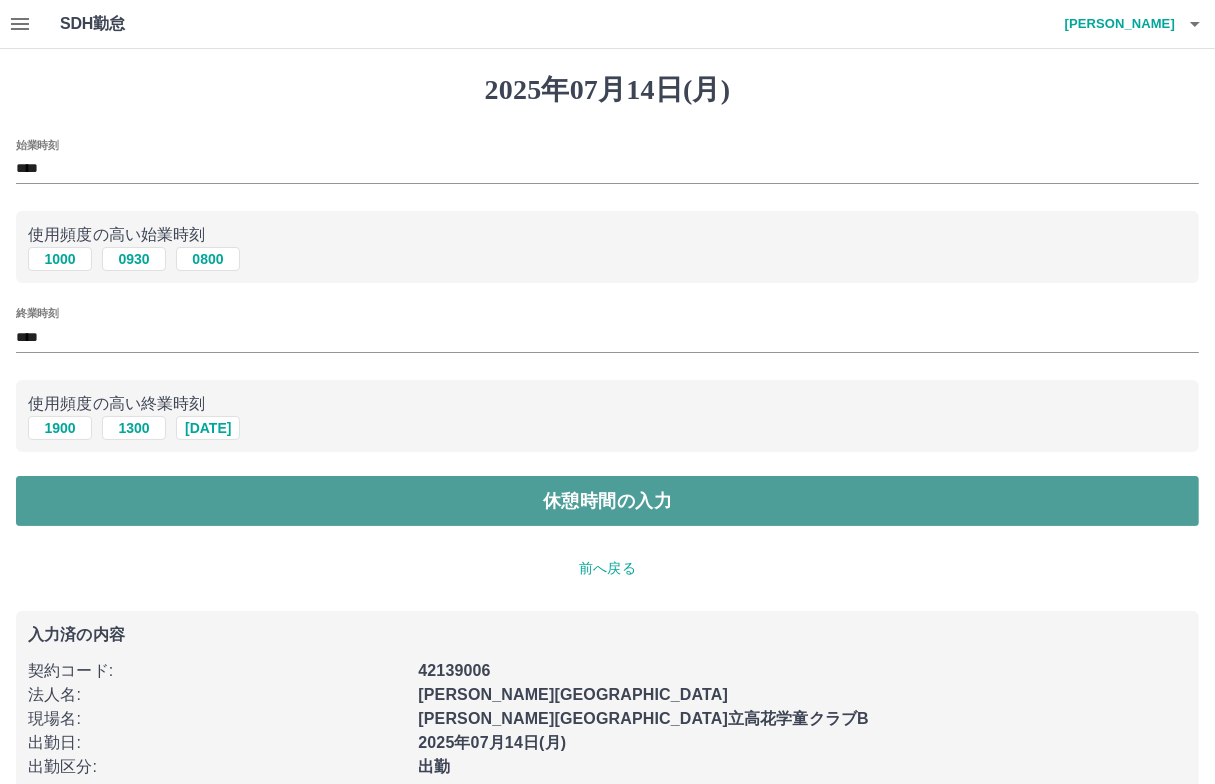 click on "休憩時間の入力" at bounding box center [607, 501] 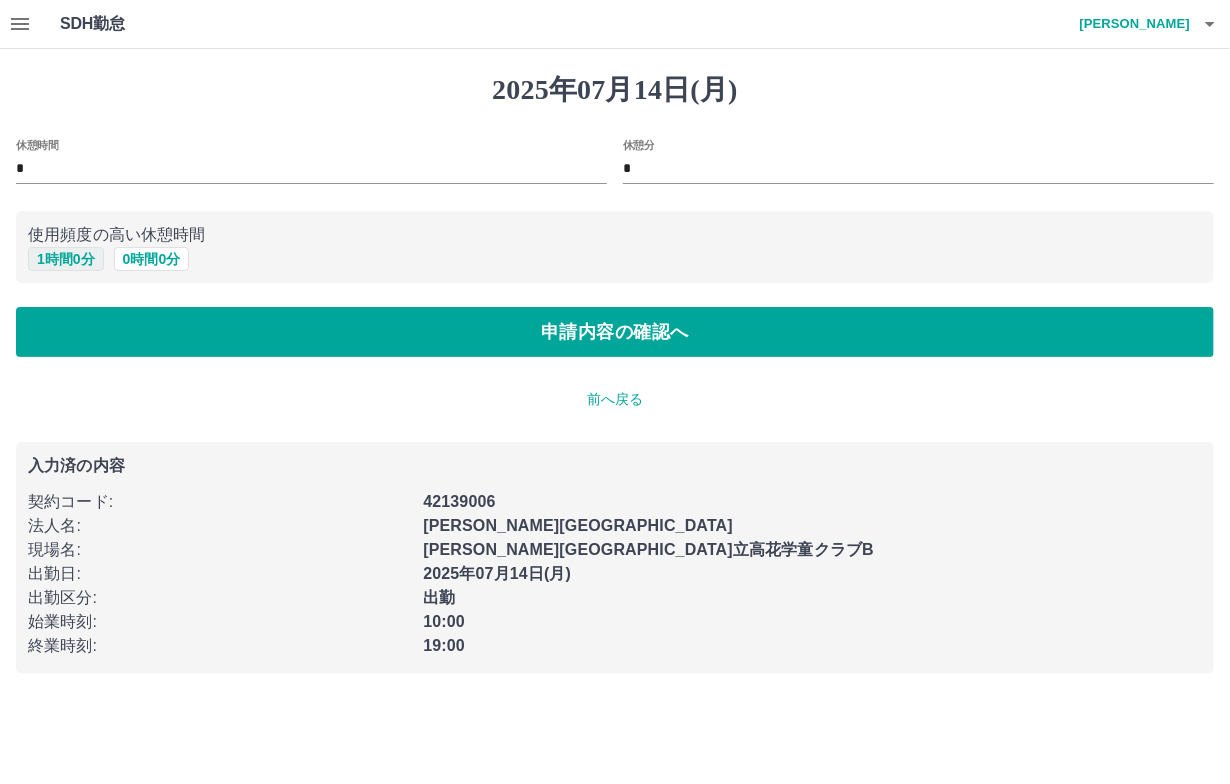 click on "1 時間 0 分" at bounding box center (66, 259) 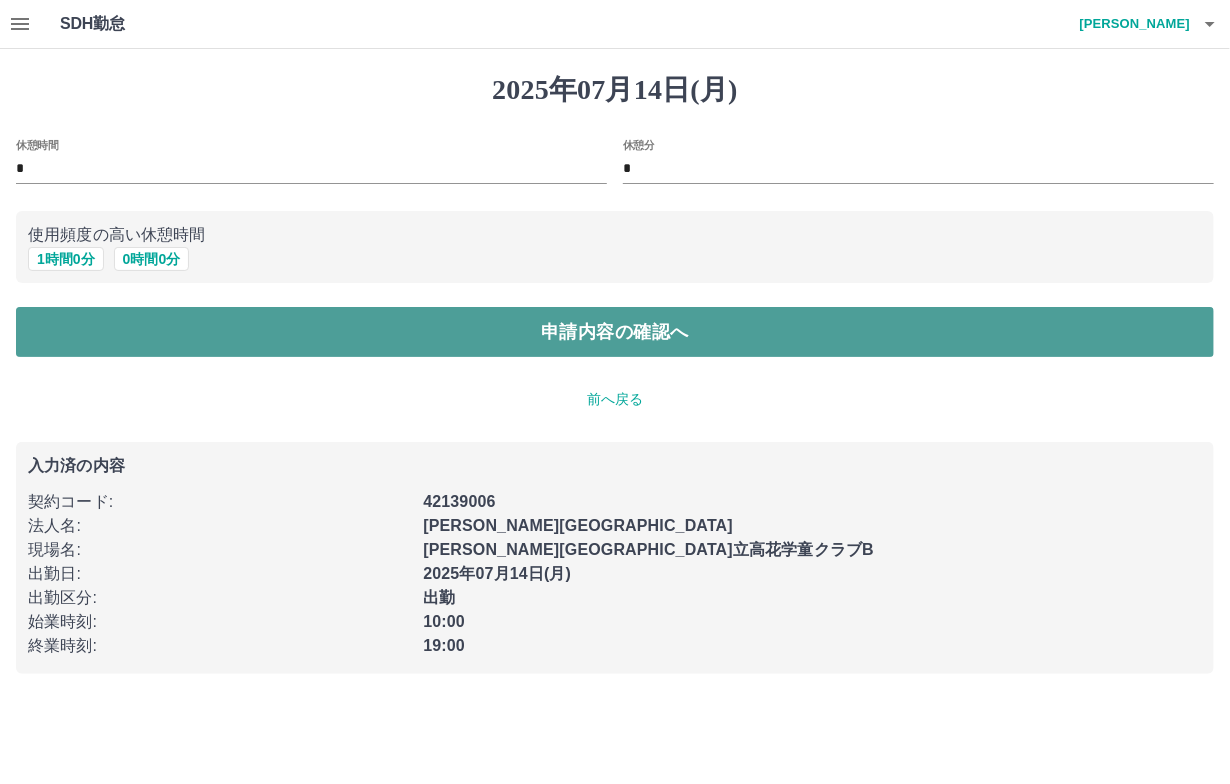 click on "申請内容の確認へ" at bounding box center (615, 332) 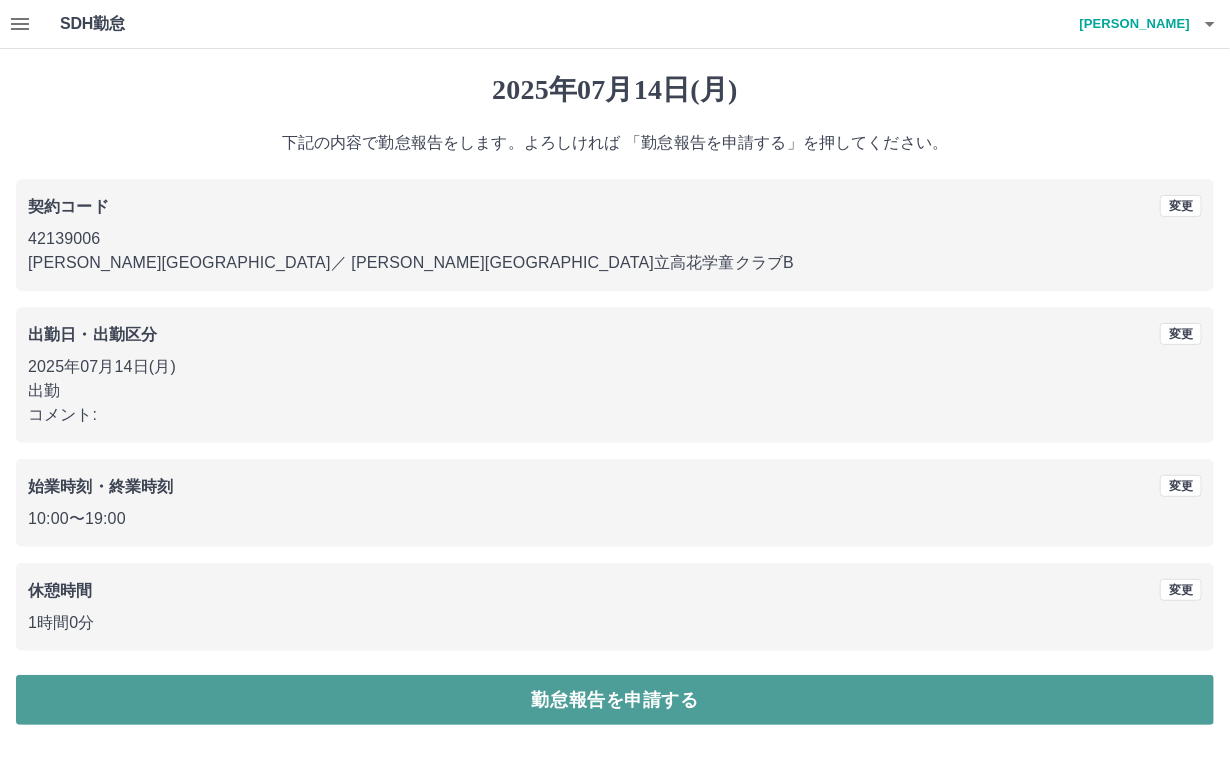 click on "勤怠報告を申請する" at bounding box center [615, 700] 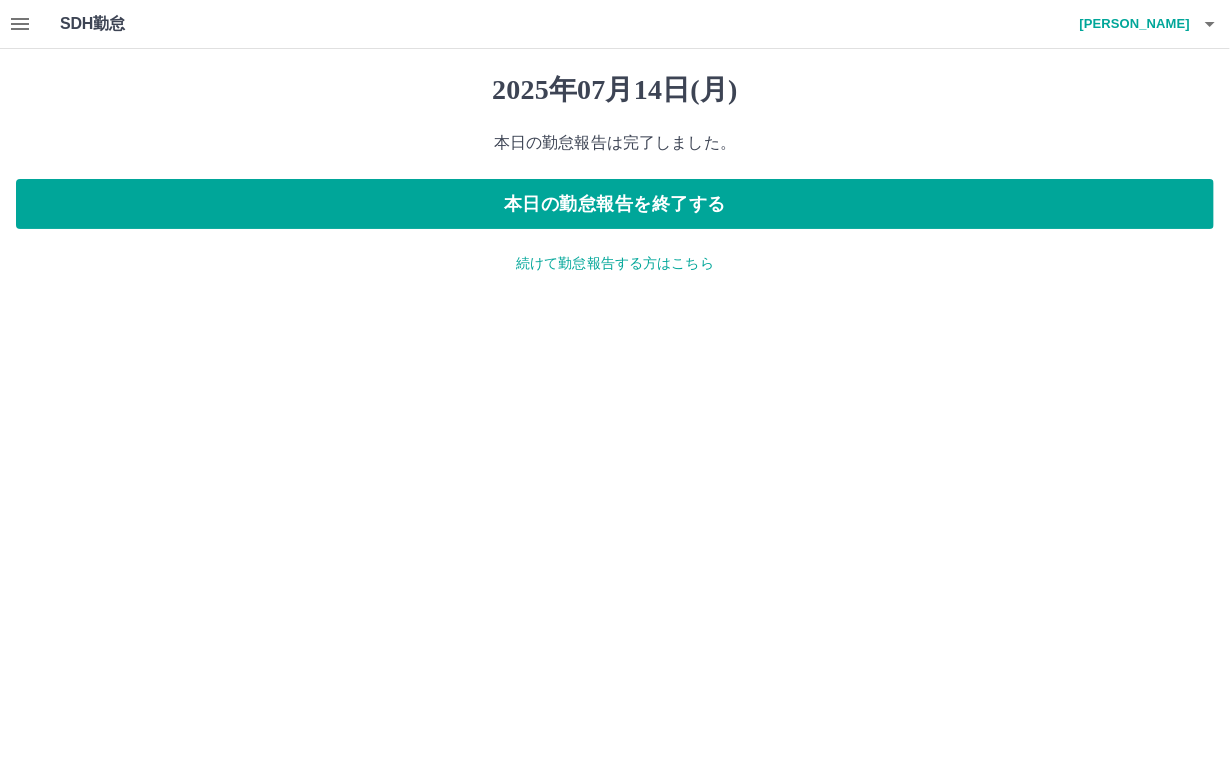 click at bounding box center [20, 24] 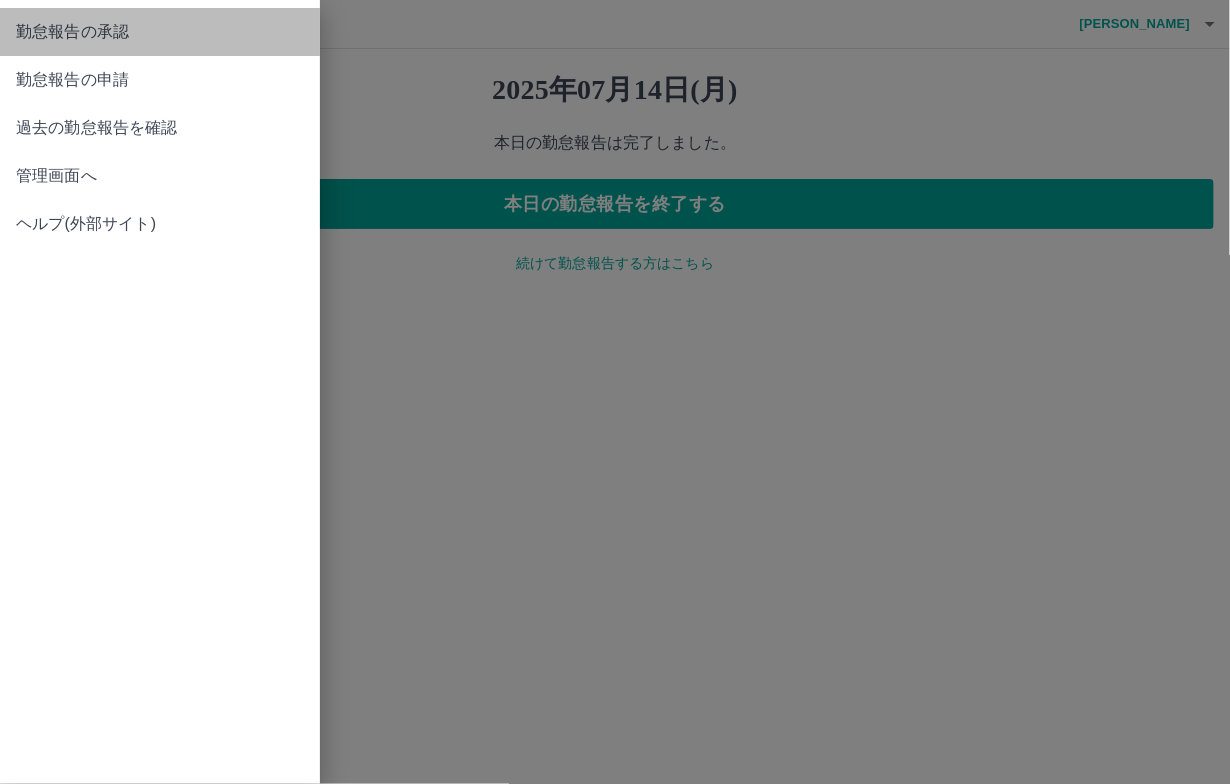 click on "勤怠報告の承認" at bounding box center [160, 32] 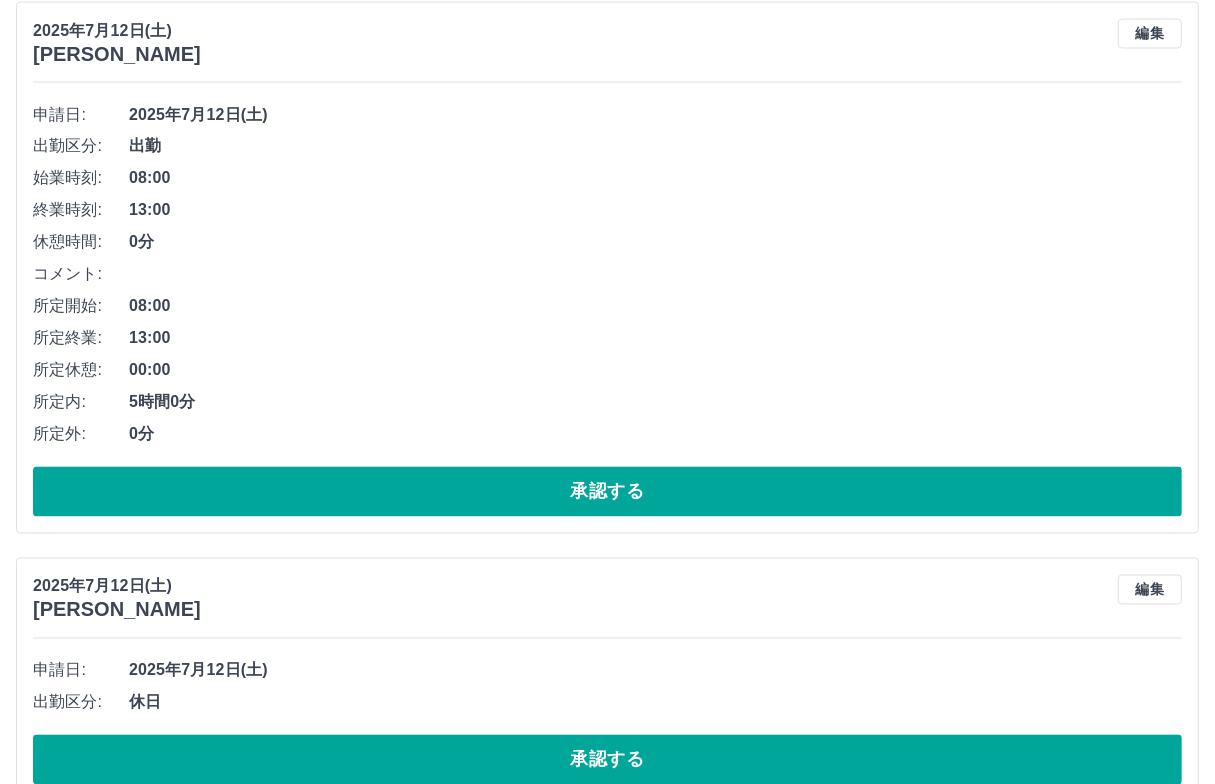 scroll, scrollTop: 2939, scrollLeft: 0, axis: vertical 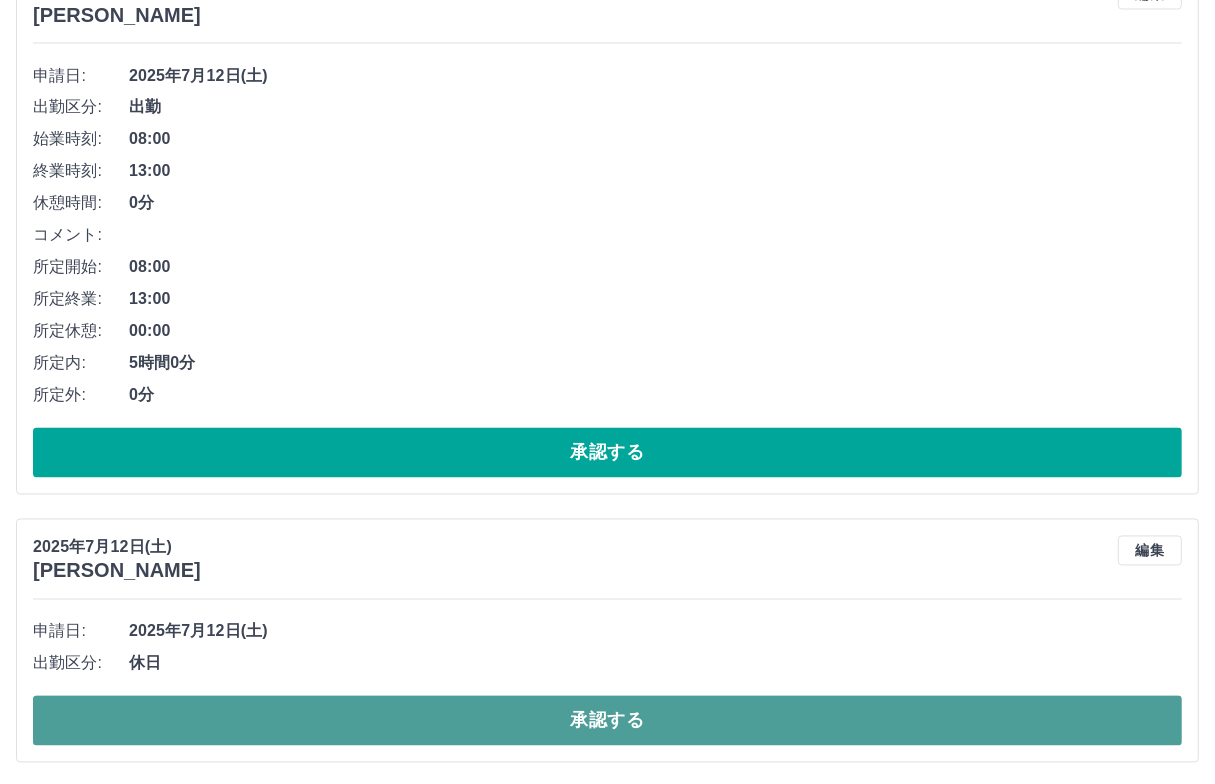 click on "承認する" at bounding box center [607, 721] 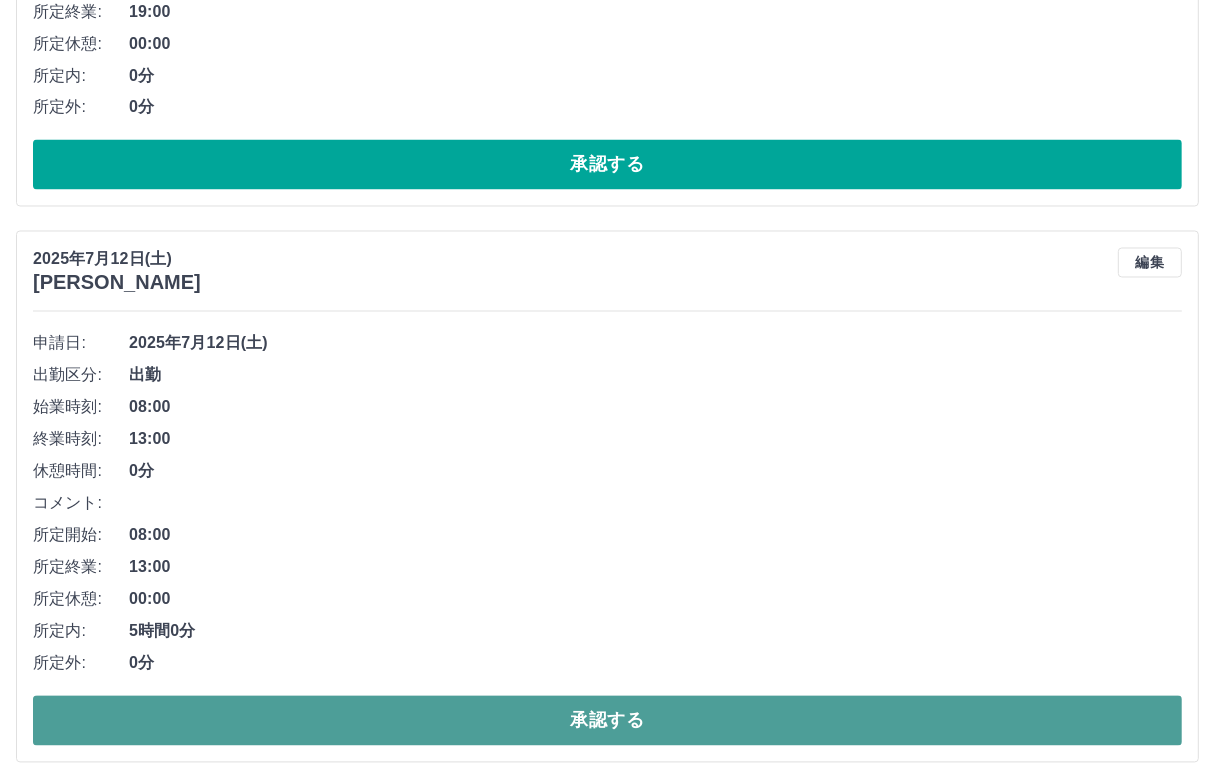 click on "承認する" at bounding box center [607, 721] 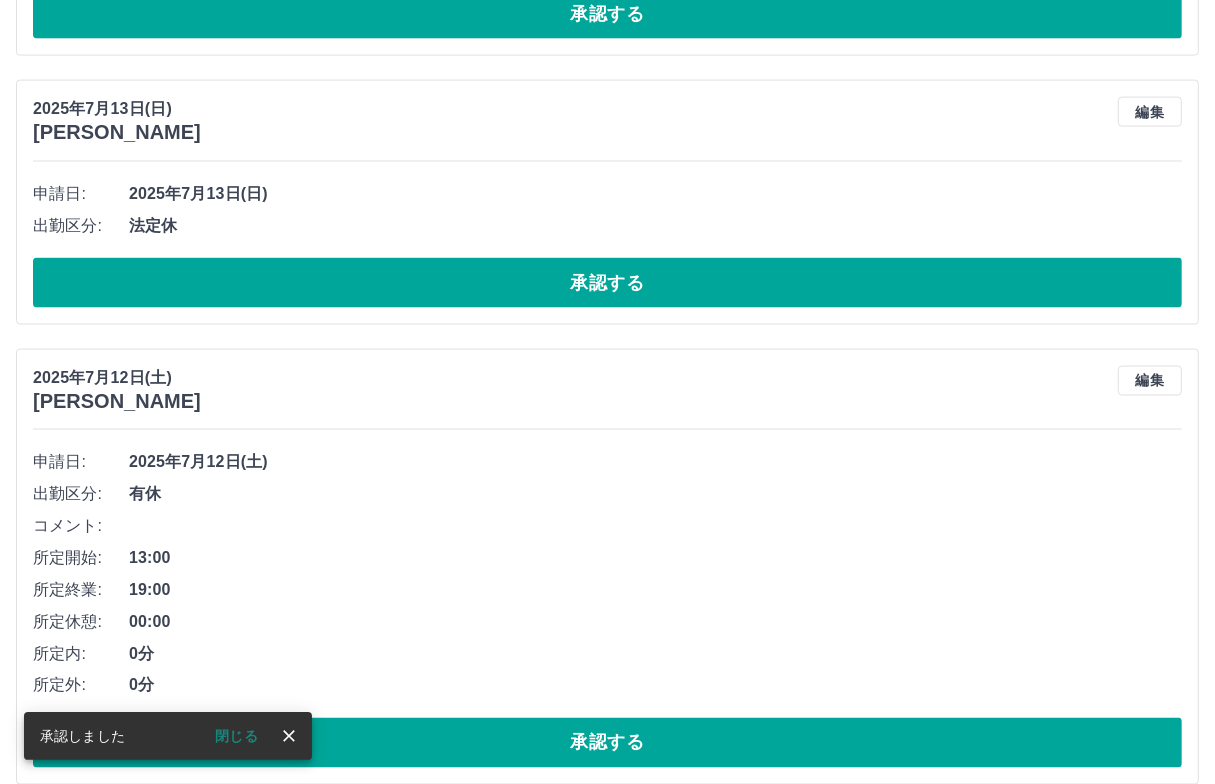 scroll, scrollTop: 2383, scrollLeft: 0, axis: vertical 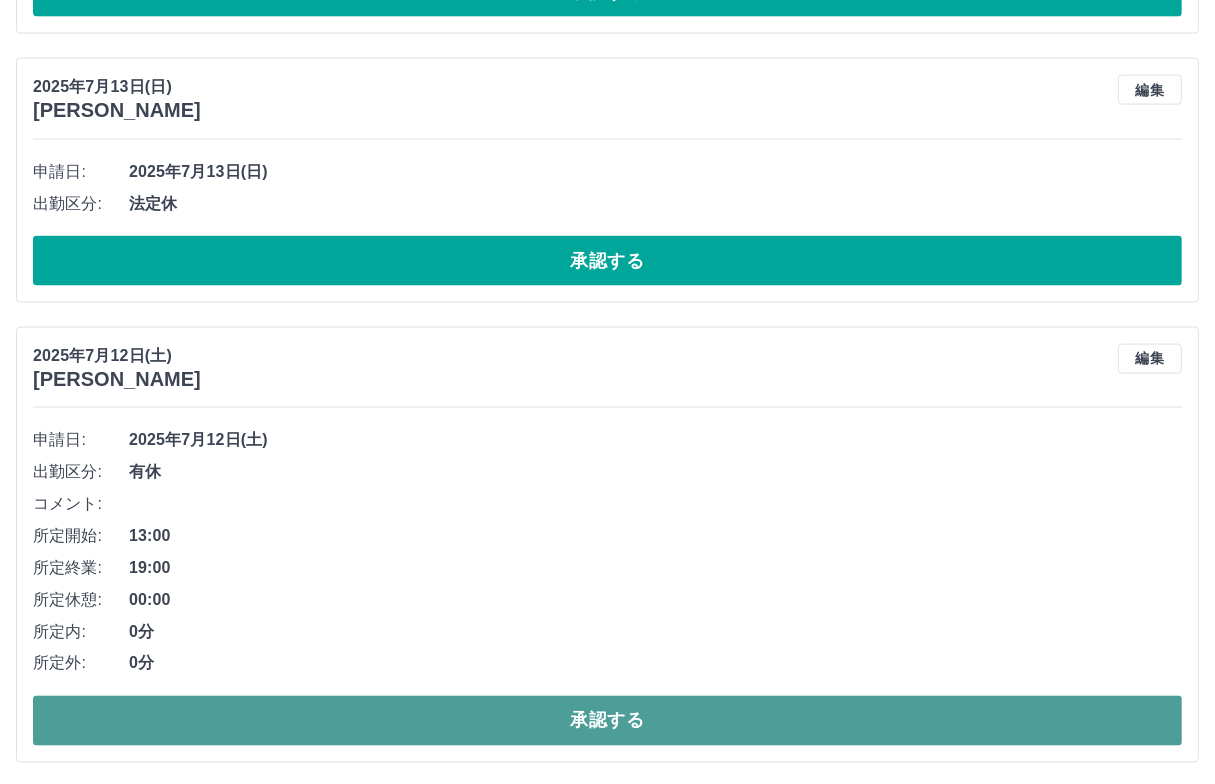 click on "承認する" at bounding box center (607, 721) 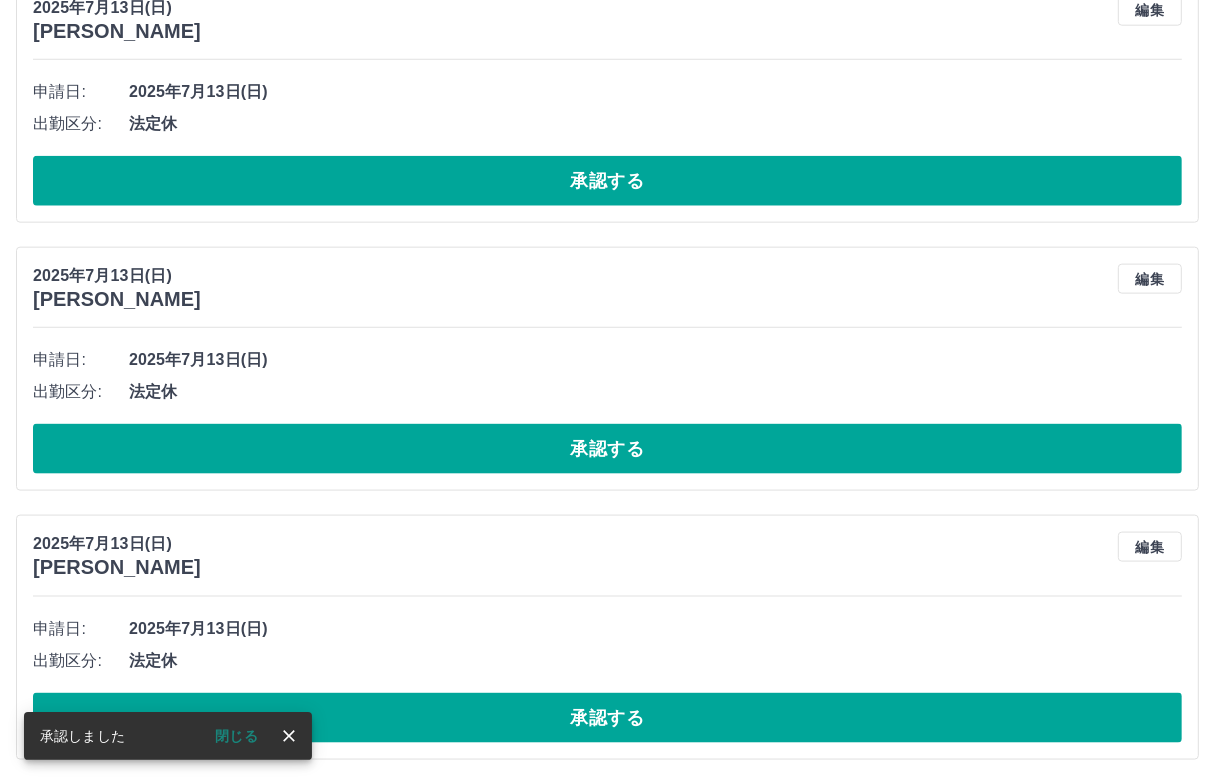 scroll, scrollTop: 1923, scrollLeft: 0, axis: vertical 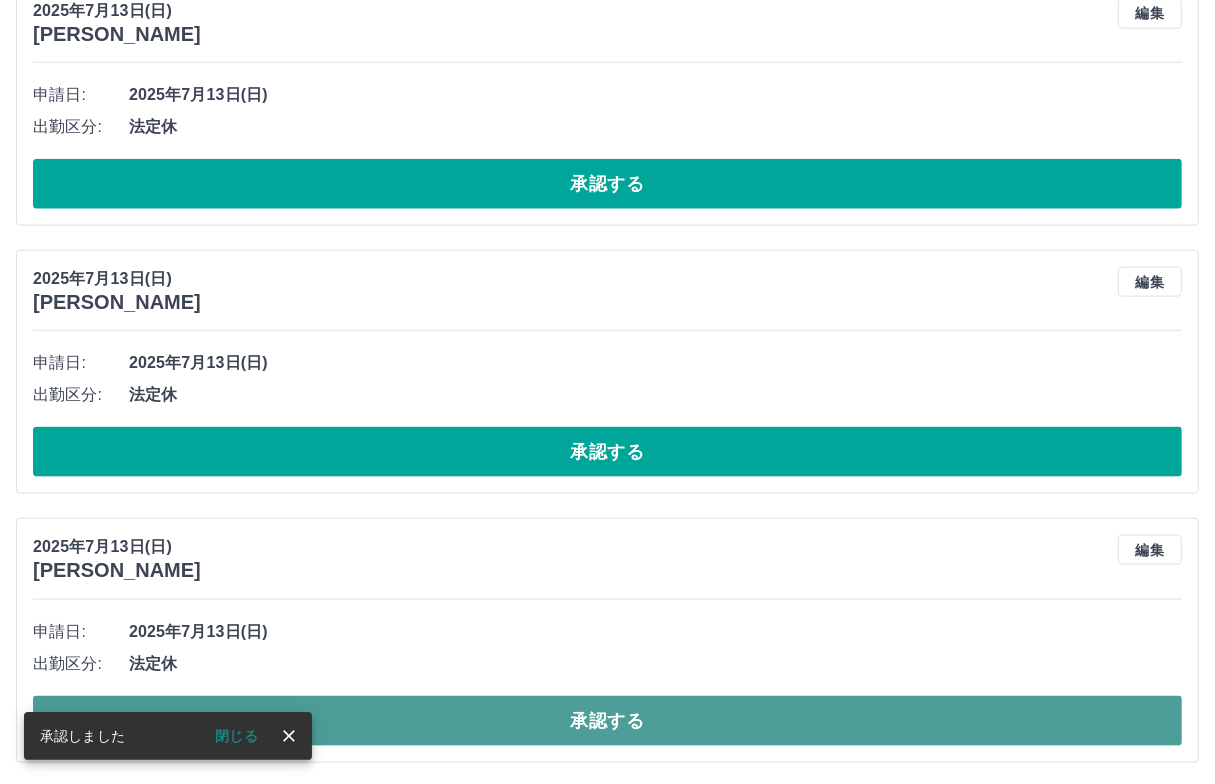 click on "承認する" at bounding box center (607, 721) 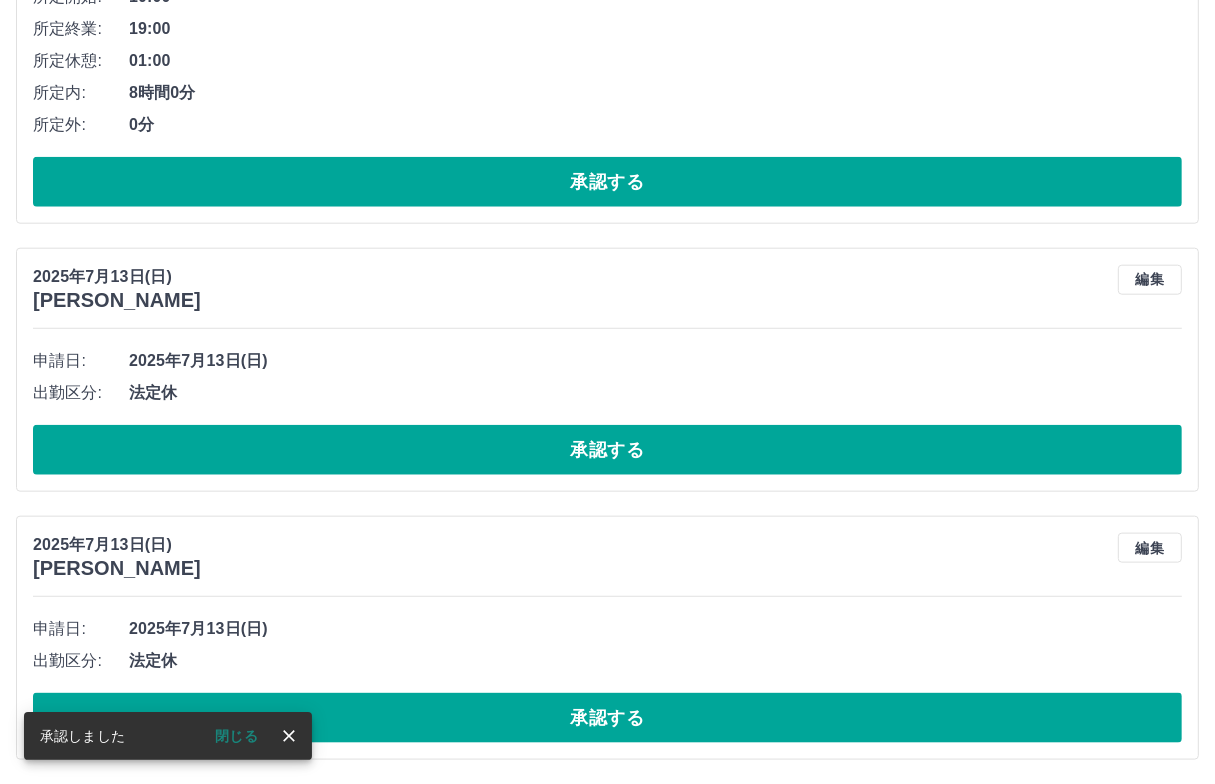 scroll, scrollTop: 1656, scrollLeft: 0, axis: vertical 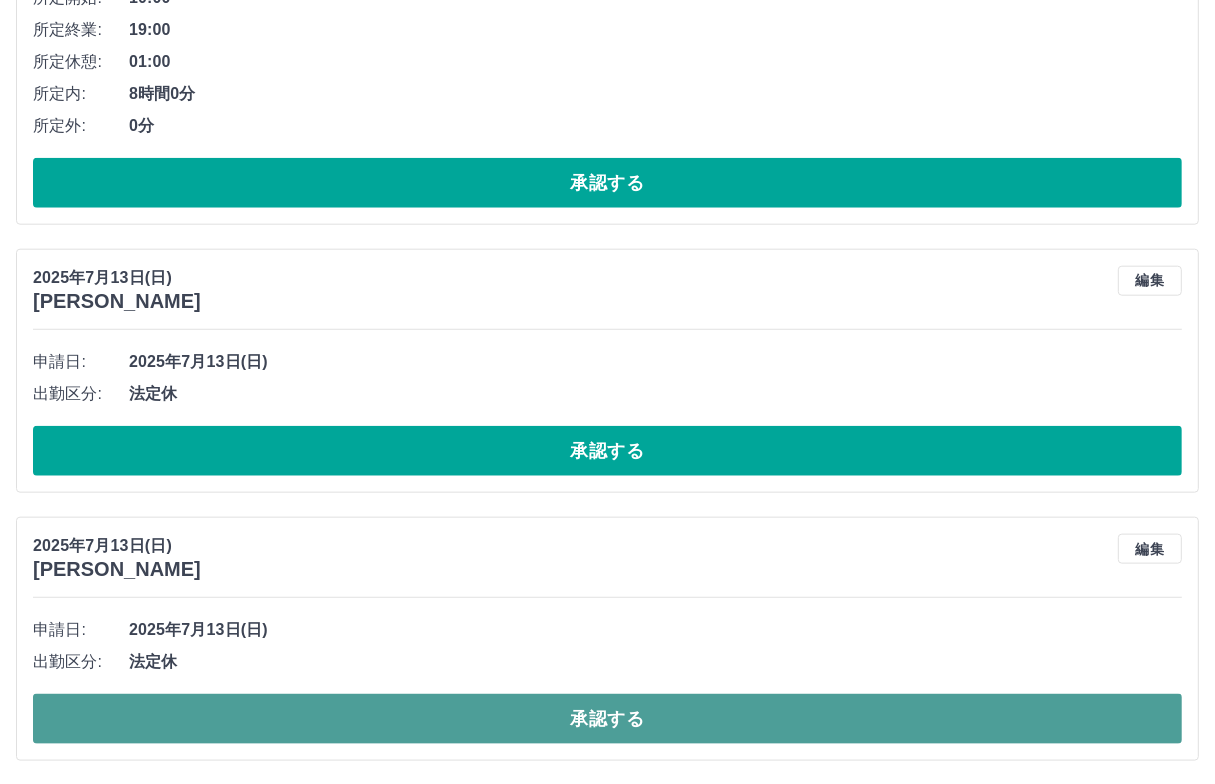 click on "承認する" at bounding box center [607, 719] 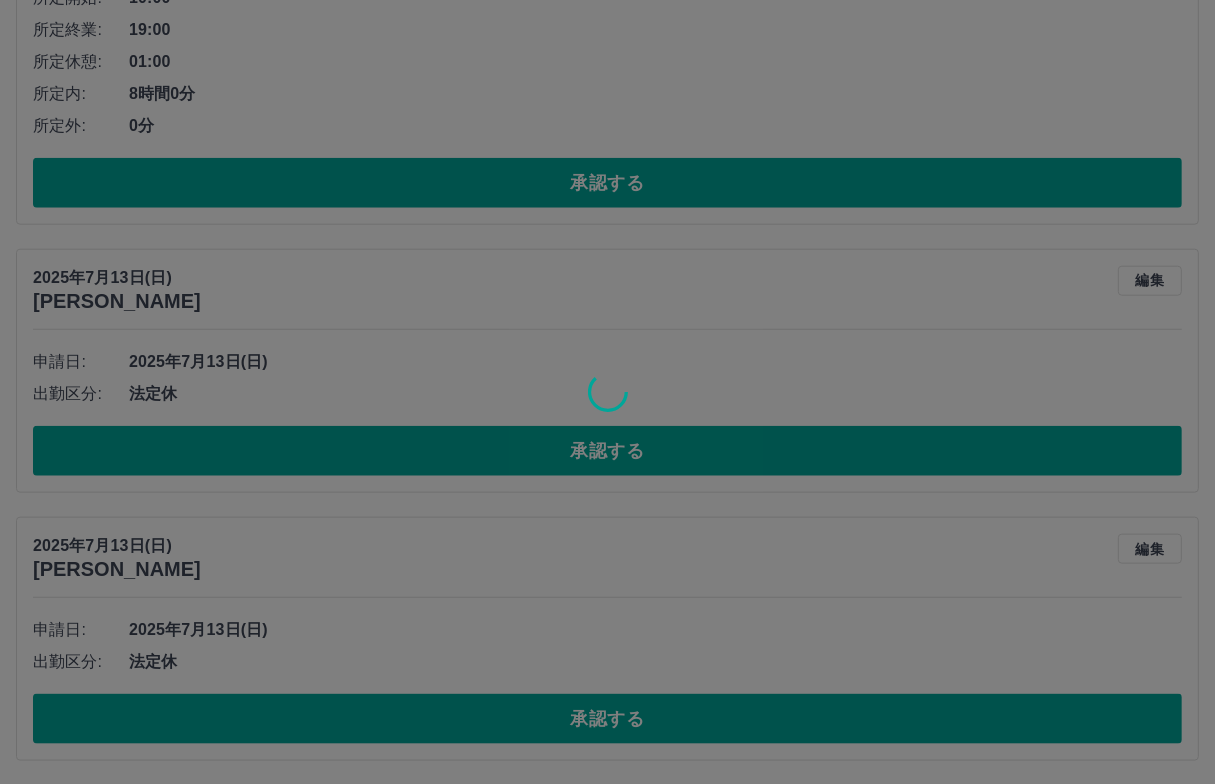 scroll, scrollTop: 1388, scrollLeft: 0, axis: vertical 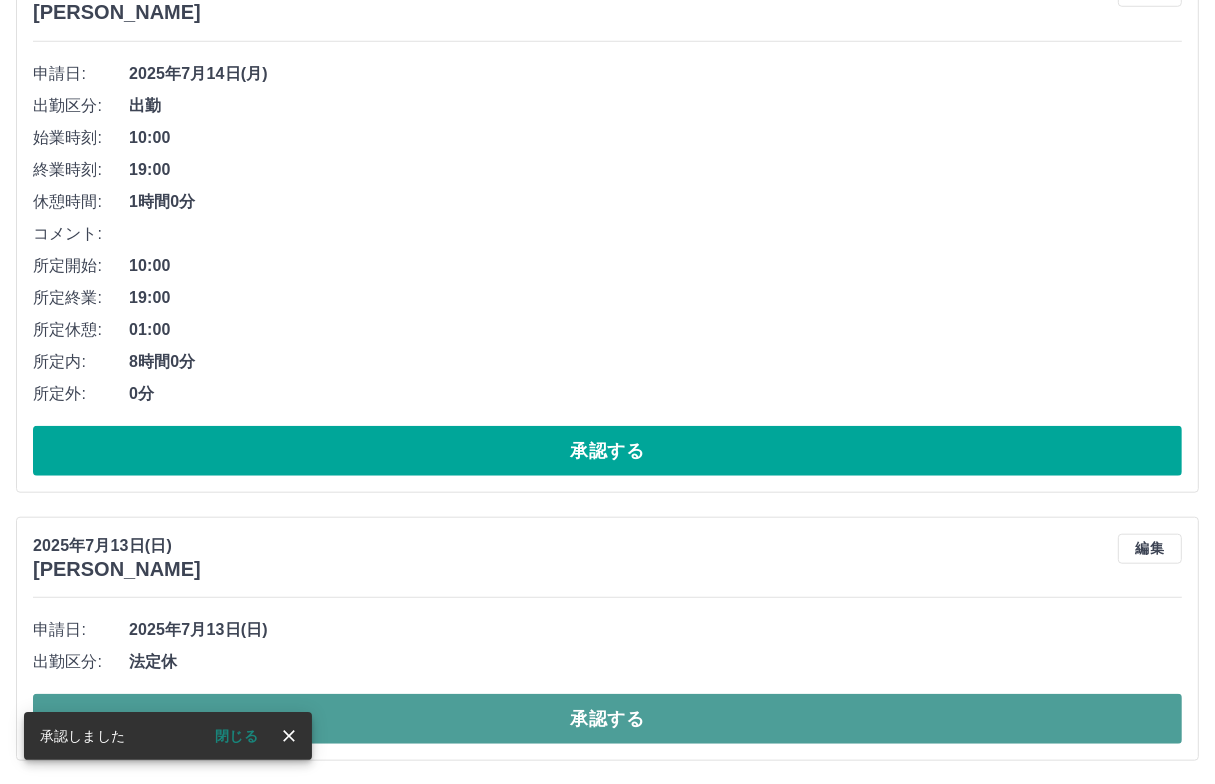 click on "承認する" at bounding box center (607, 719) 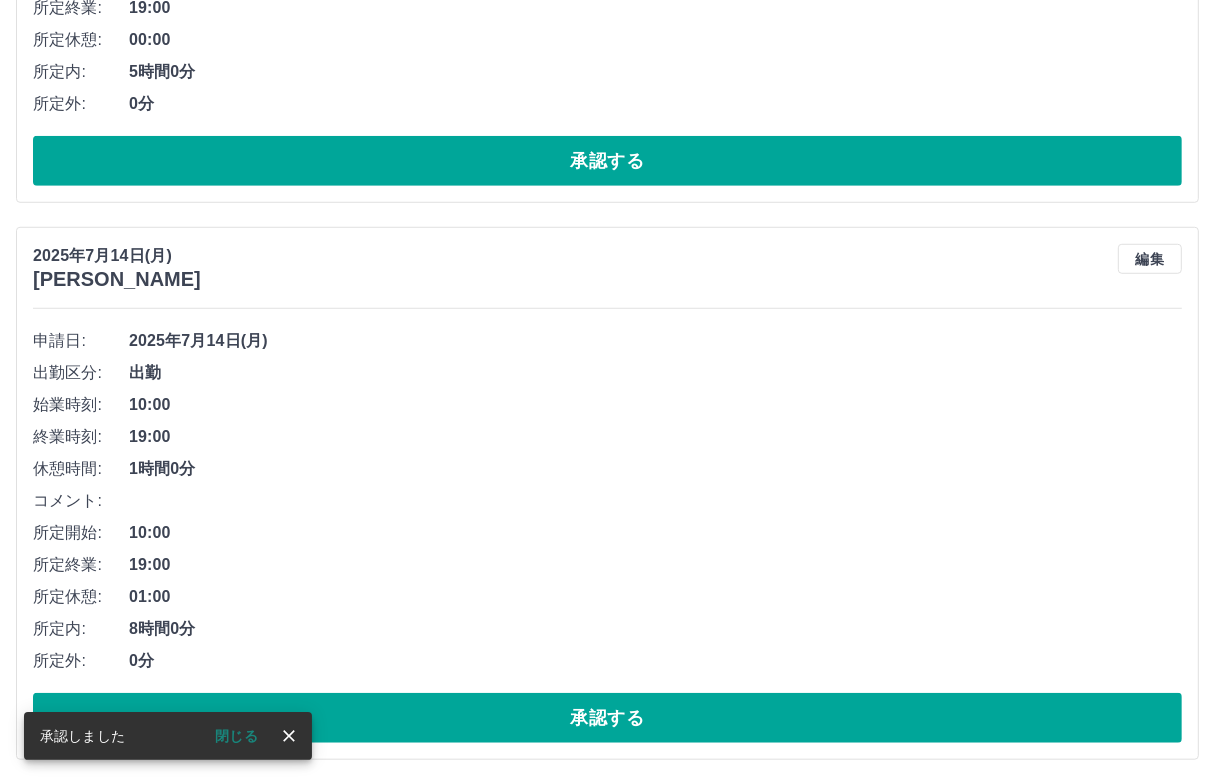 scroll, scrollTop: 1120, scrollLeft: 0, axis: vertical 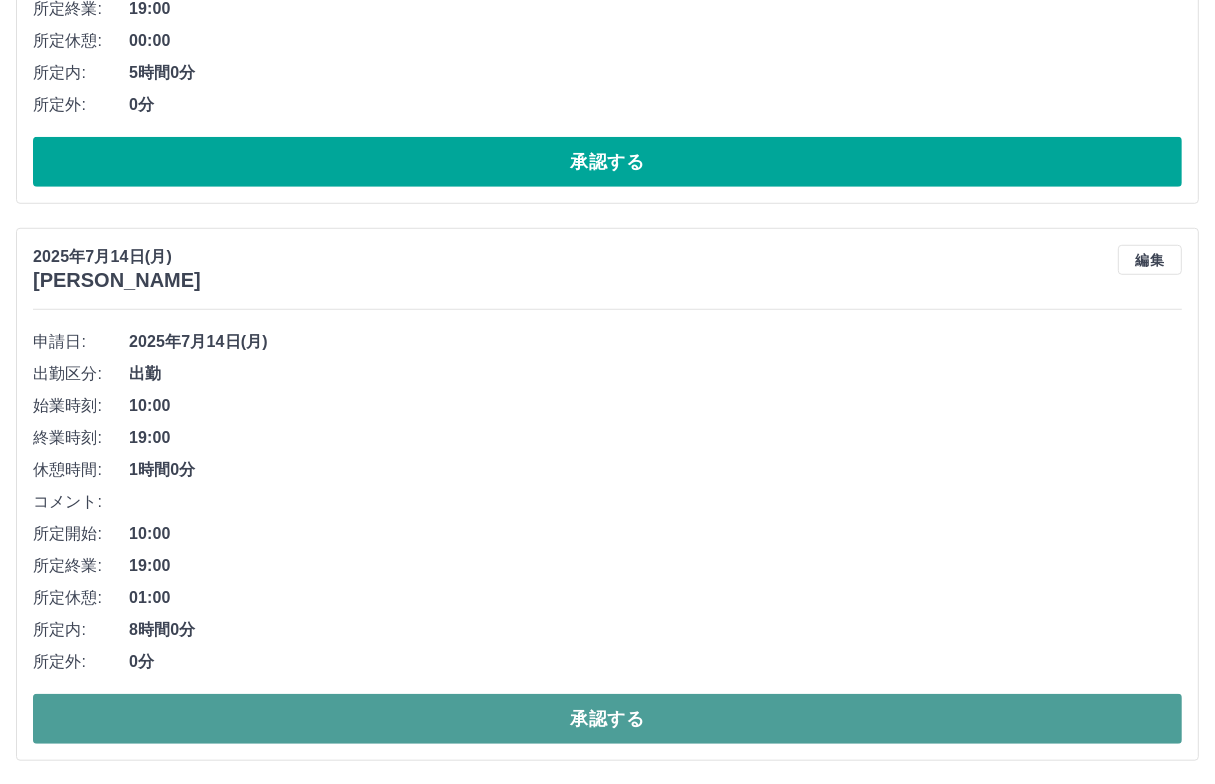 click on "承認する" at bounding box center (607, 719) 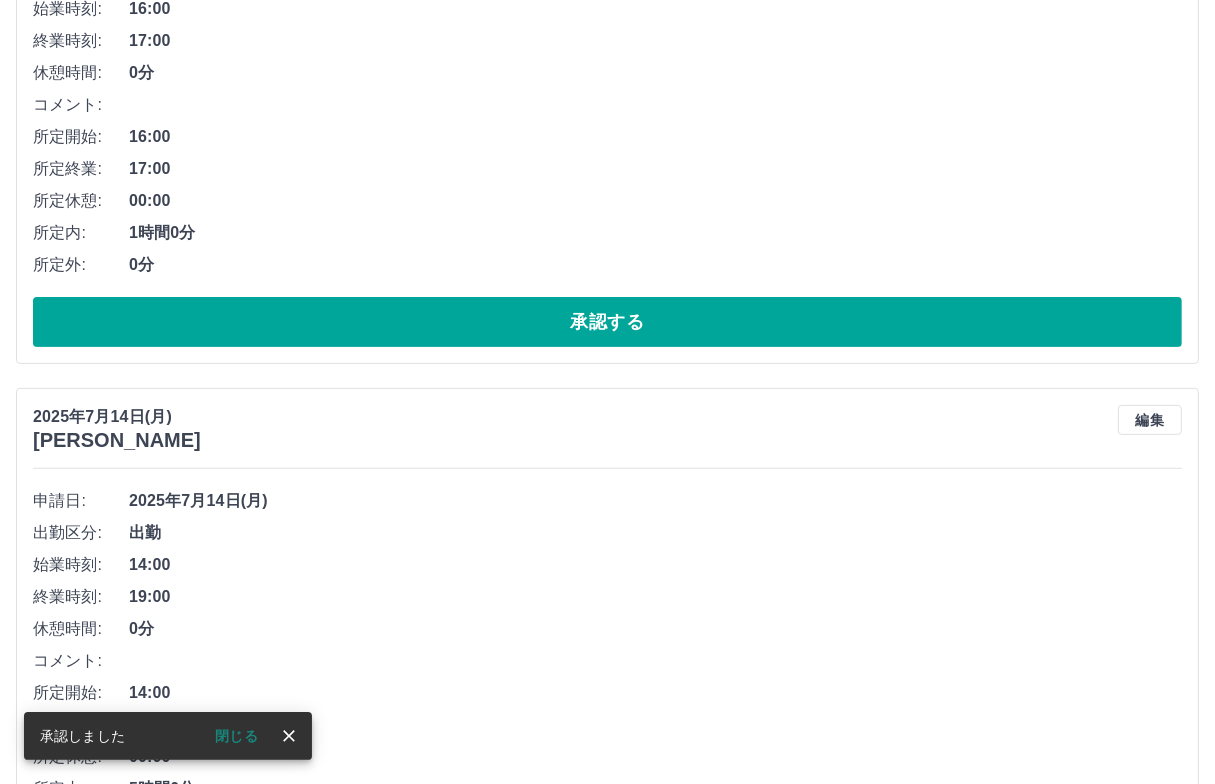 scroll, scrollTop: 564, scrollLeft: 0, axis: vertical 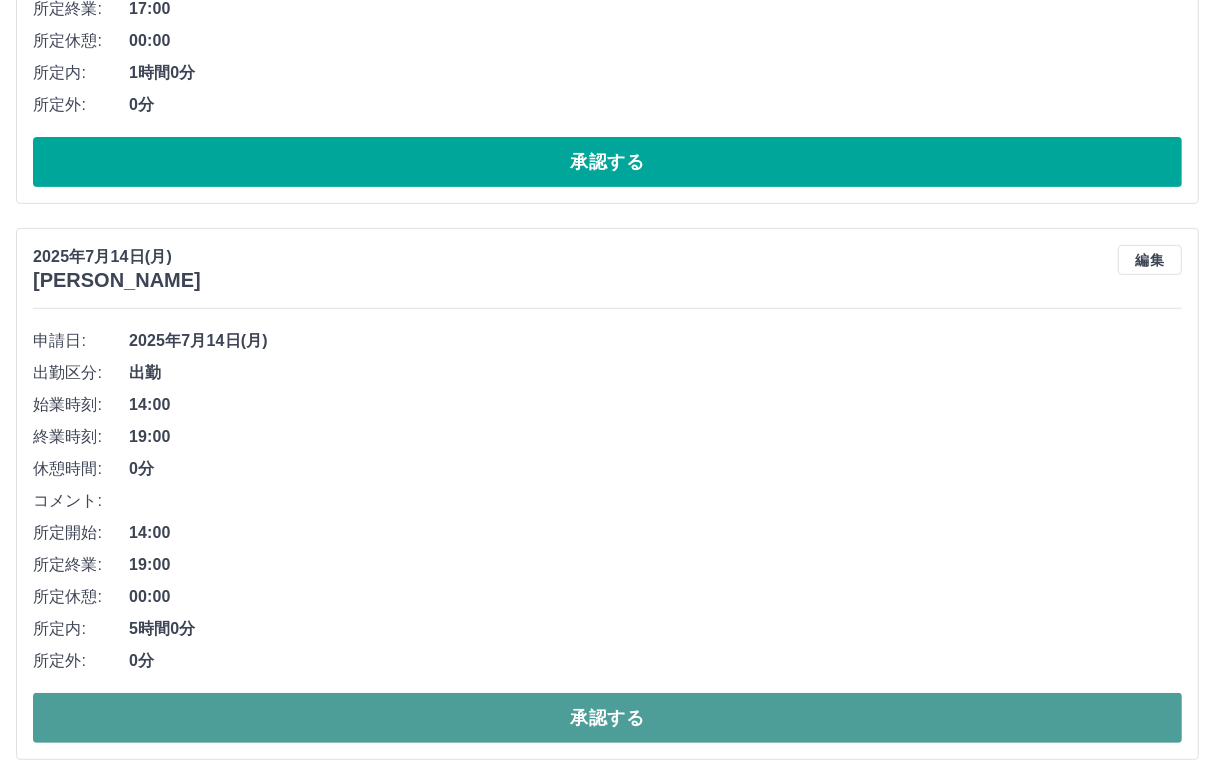 click on "承認する" at bounding box center [607, 718] 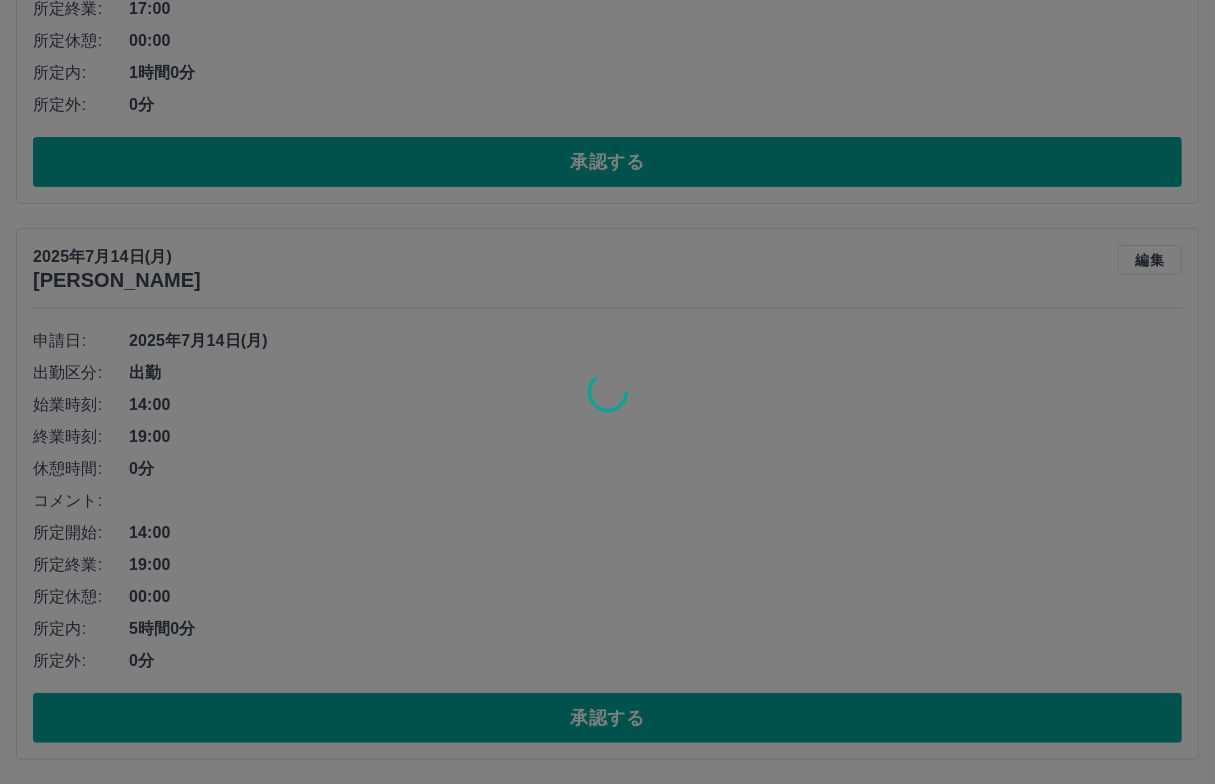 scroll, scrollTop: 8, scrollLeft: 0, axis: vertical 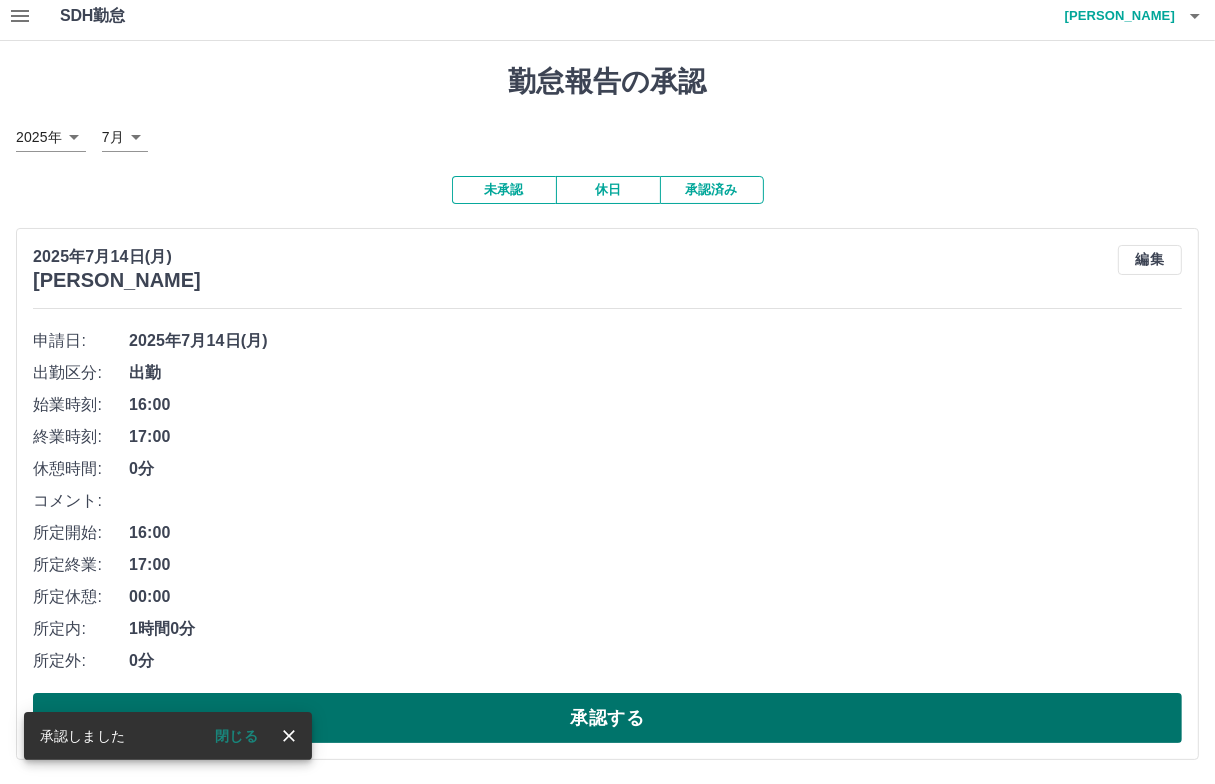 click on "承認する" at bounding box center [607, 718] 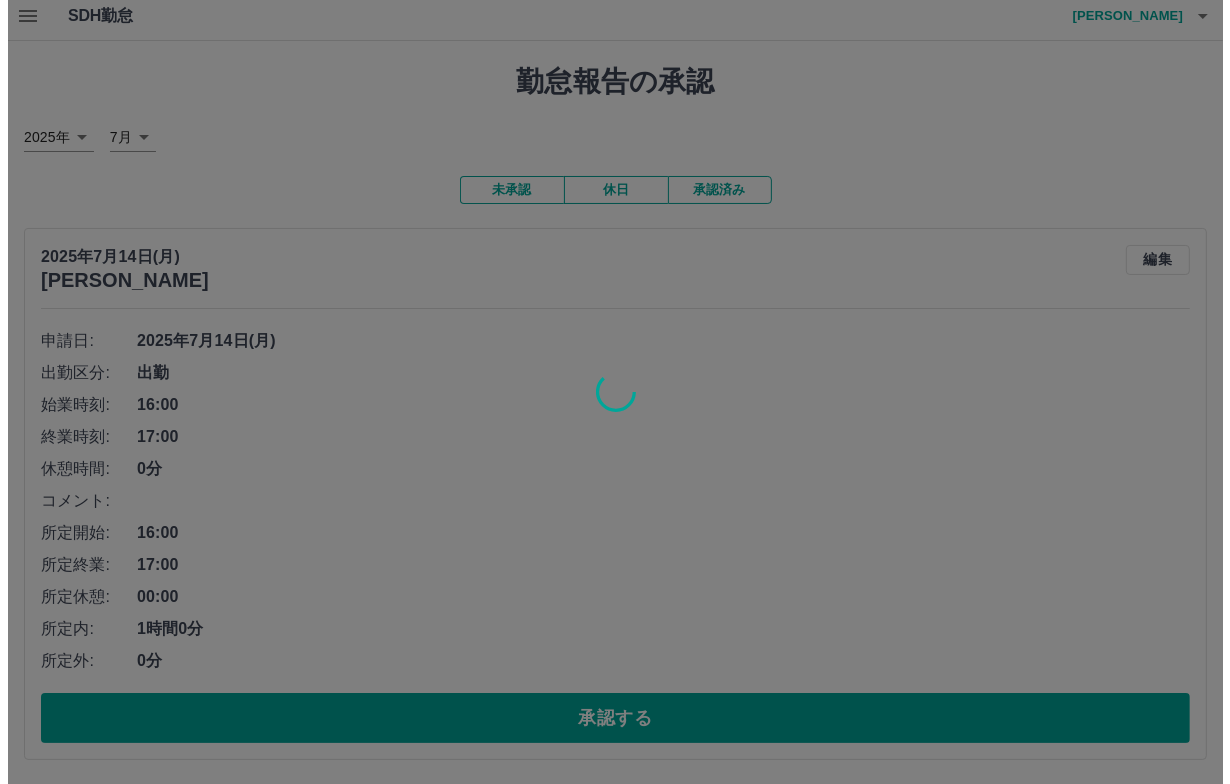 scroll, scrollTop: 0, scrollLeft: 0, axis: both 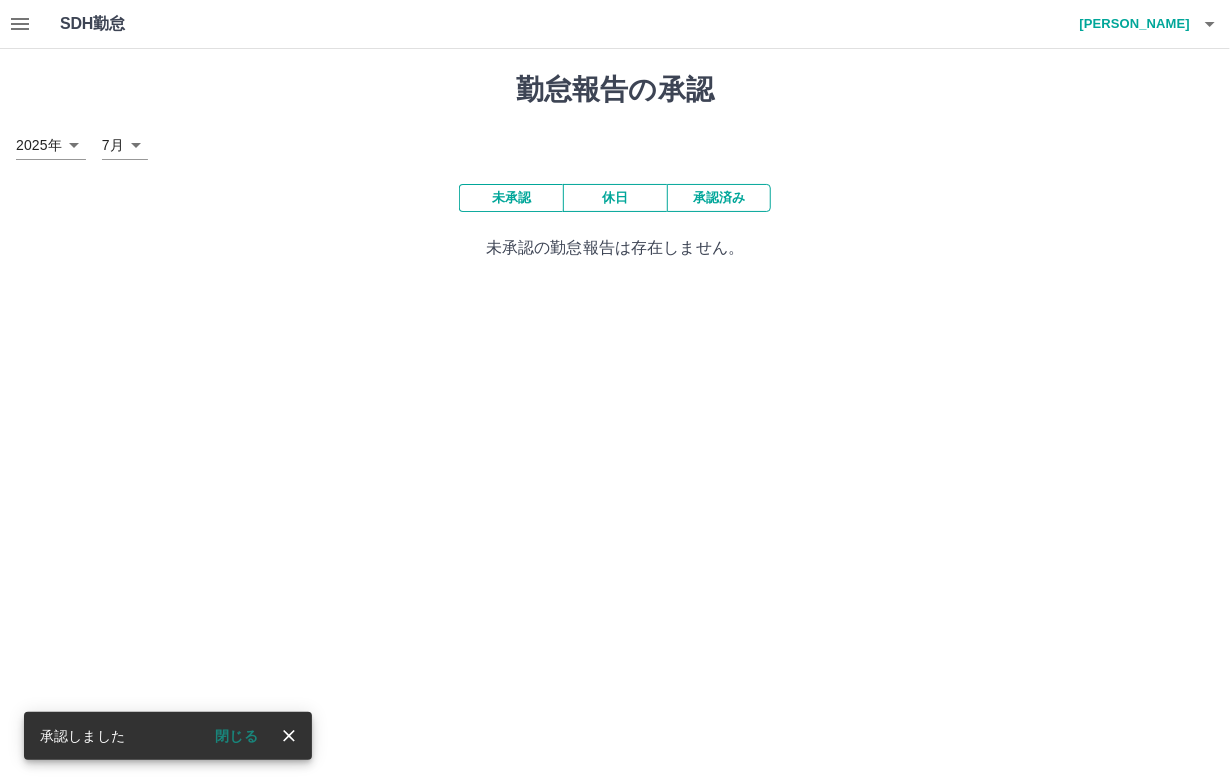 click on "鈴木　亮太" at bounding box center [1130, 24] 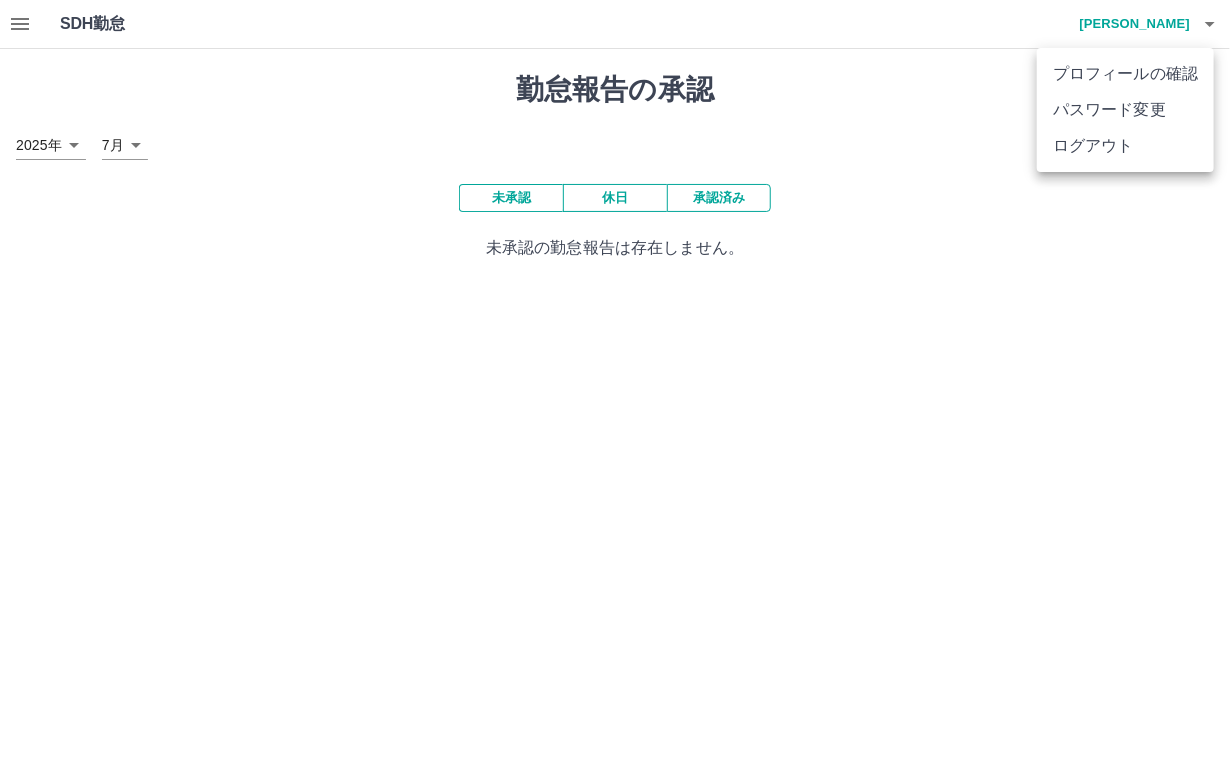 click on "ログアウト" at bounding box center (1125, 146) 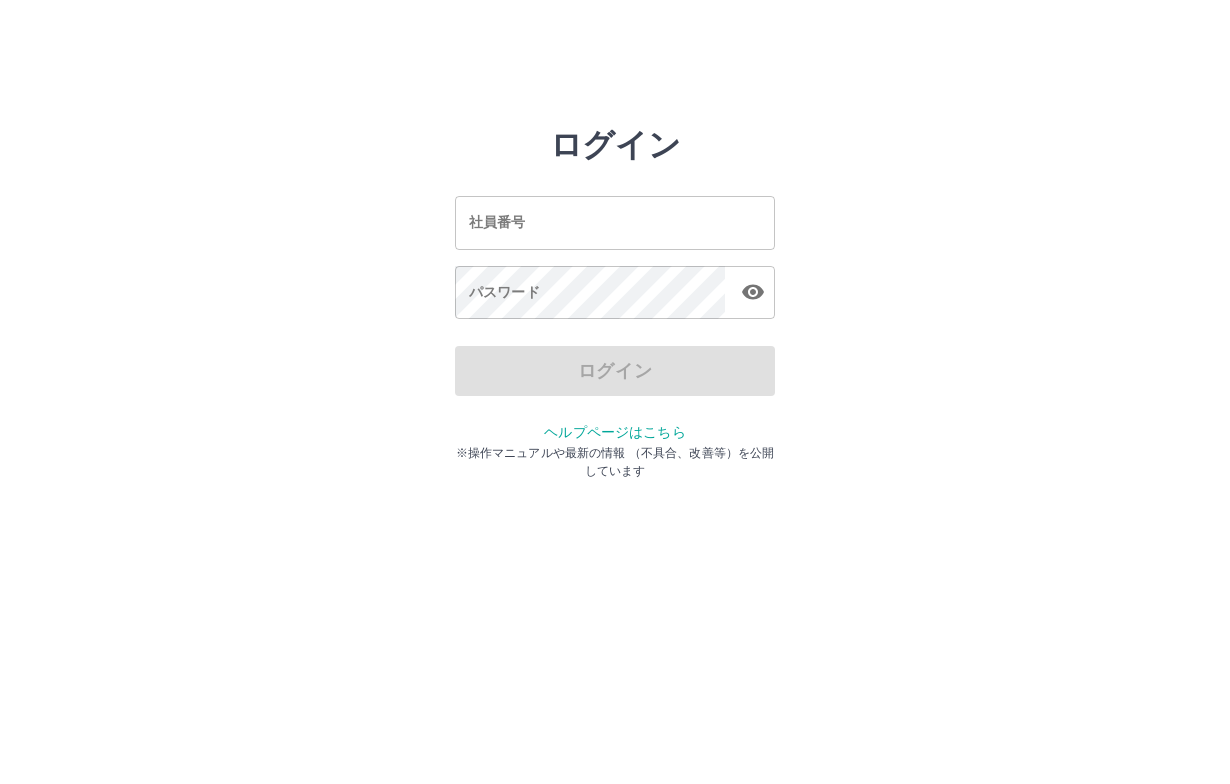 scroll, scrollTop: 0, scrollLeft: 0, axis: both 